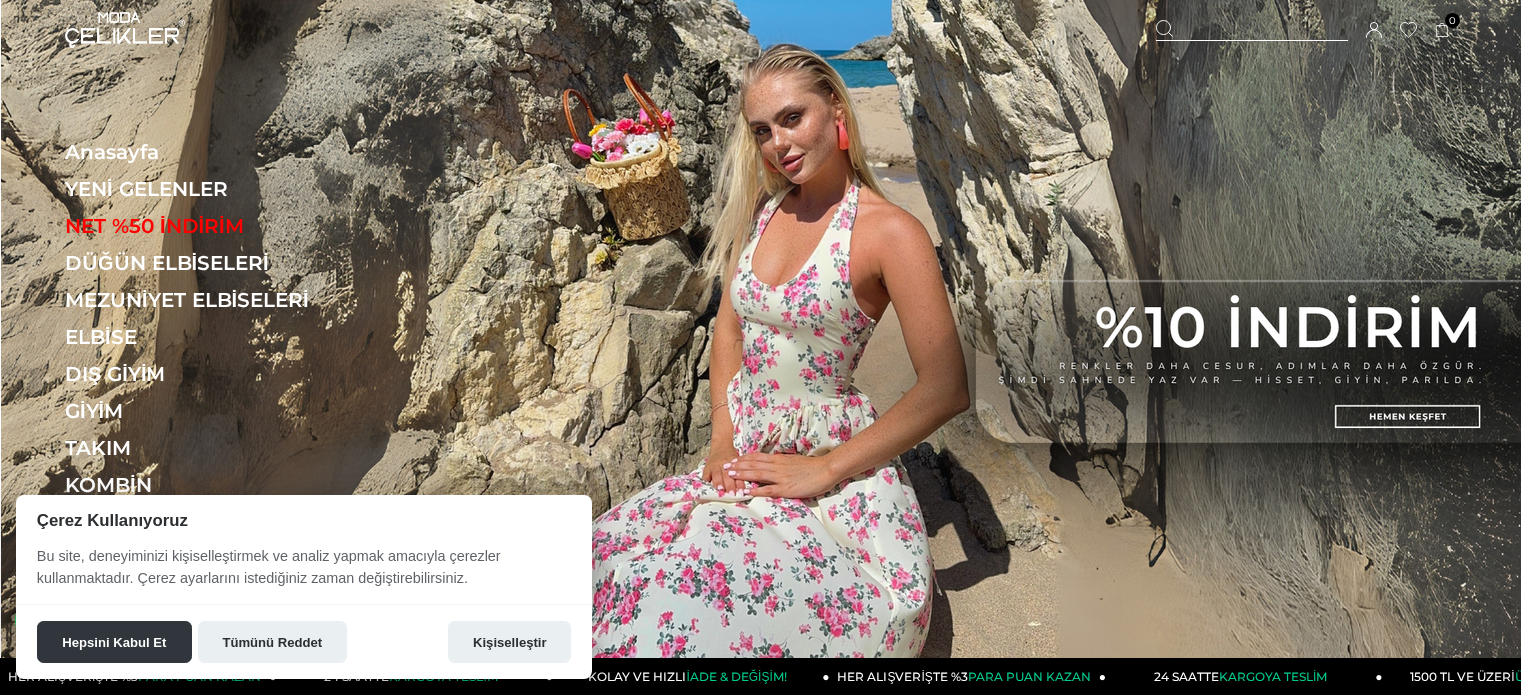 scroll, scrollTop: 0, scrollLeft: 0, axis: both 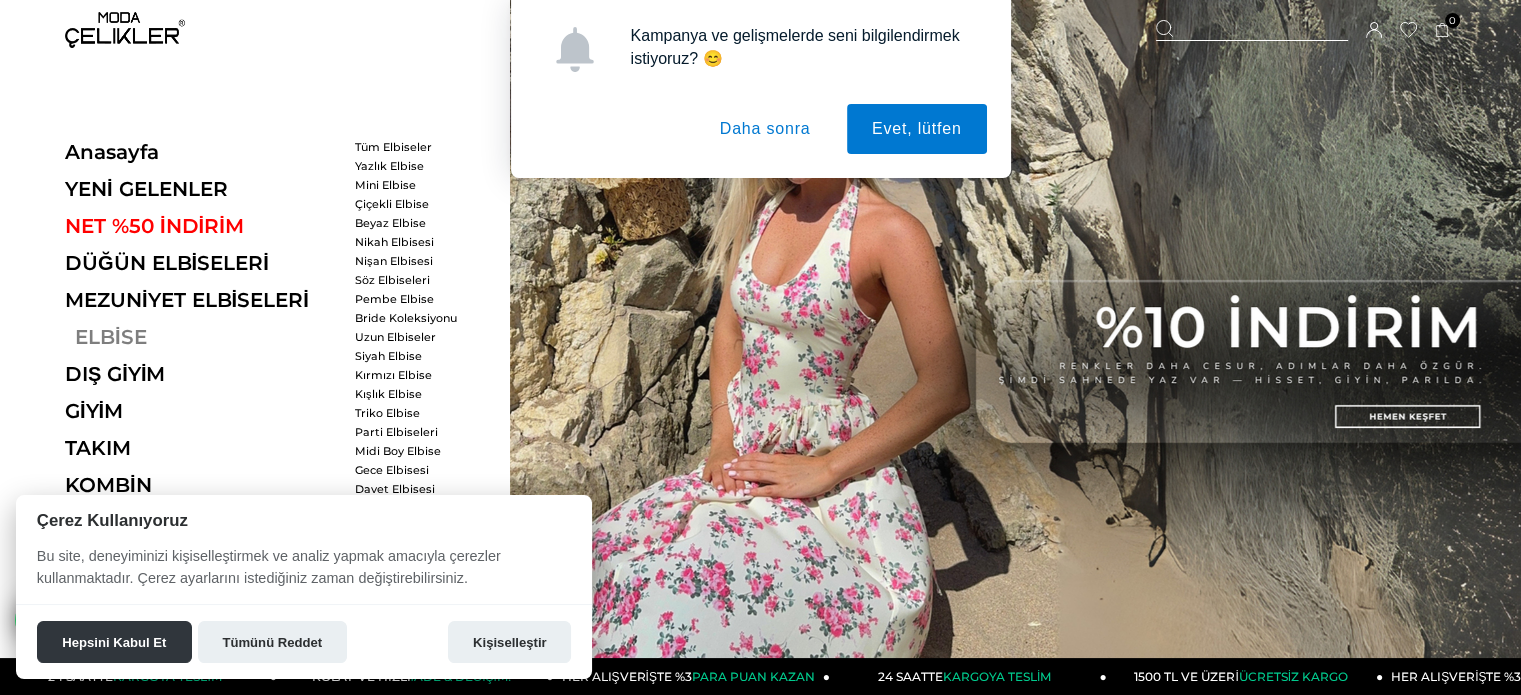 click on "ELBİSE" at bounding box center [202, 337] 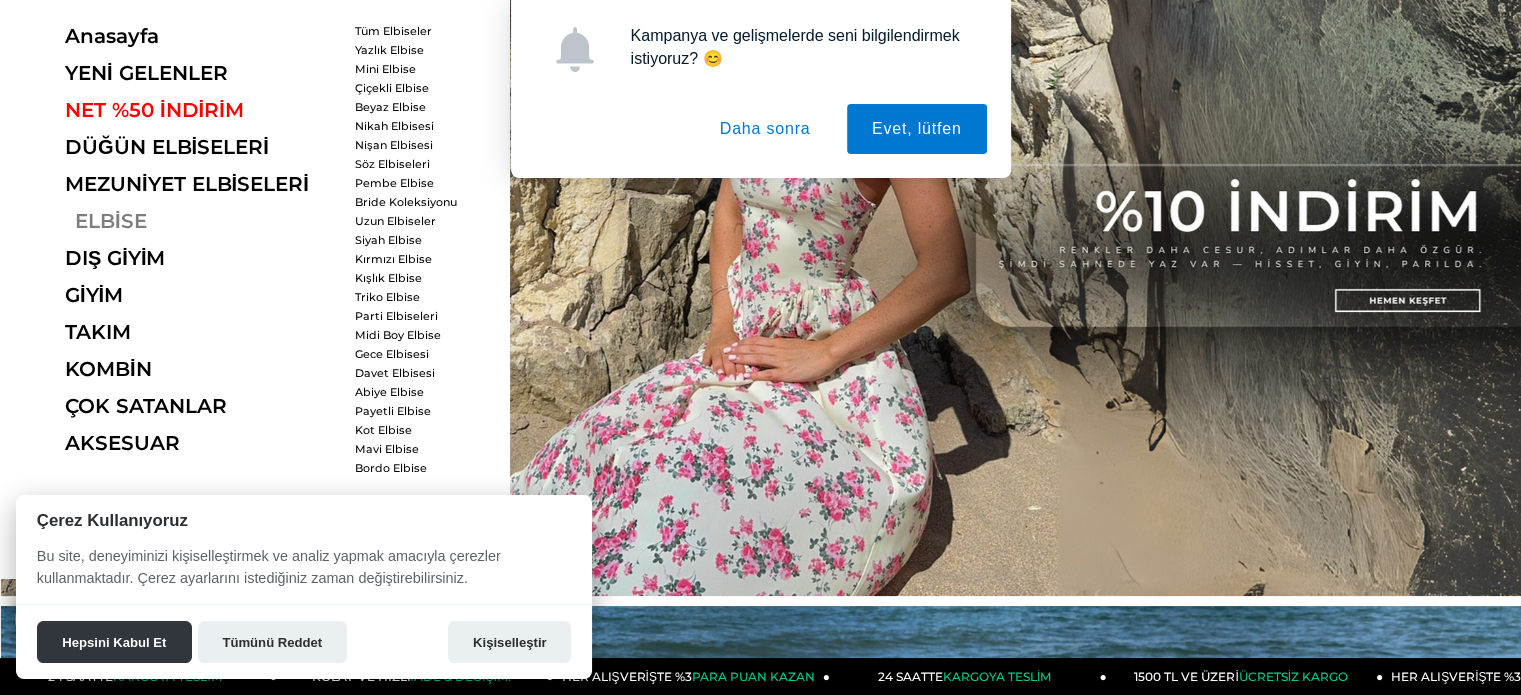 scroll, scrollTop: 119, scrollLeft: 0, axis: vertical 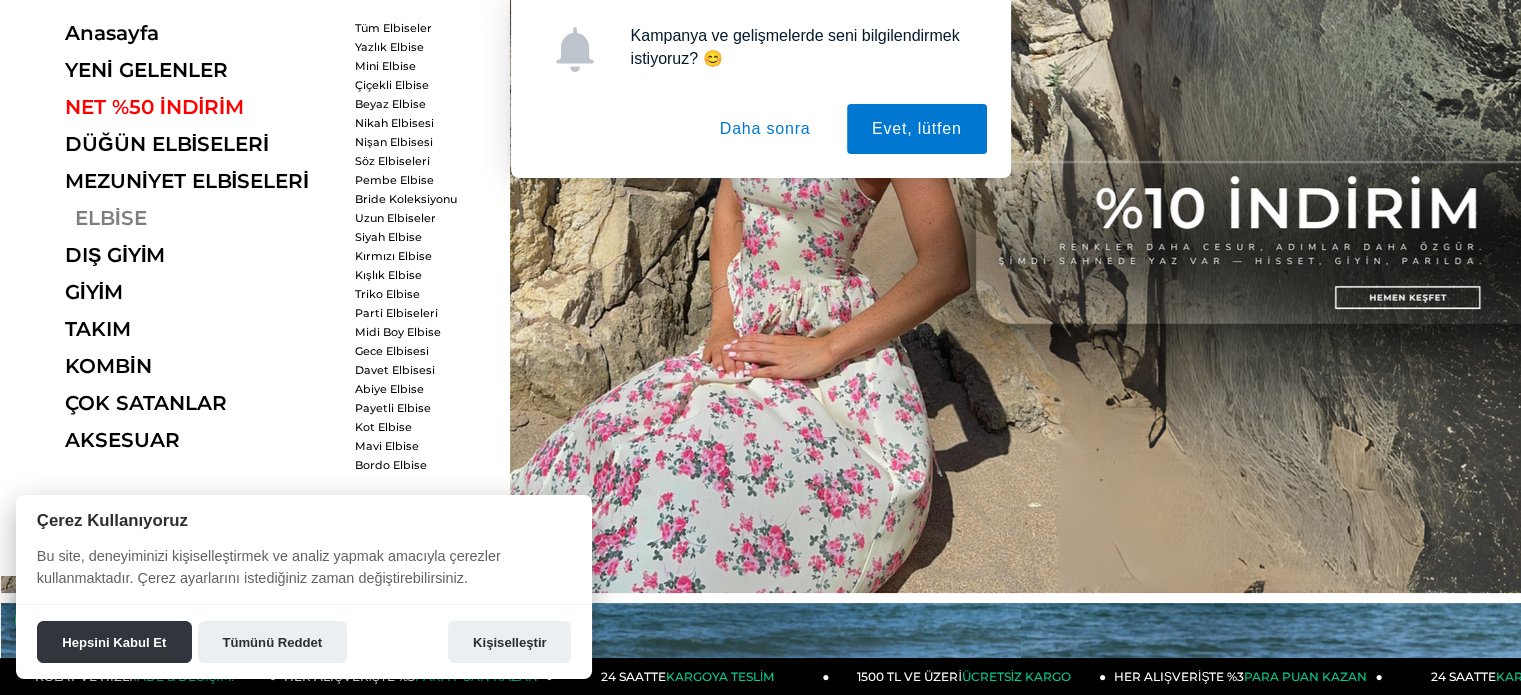 click on "ELBİSE" at bounding box center [202, 218] 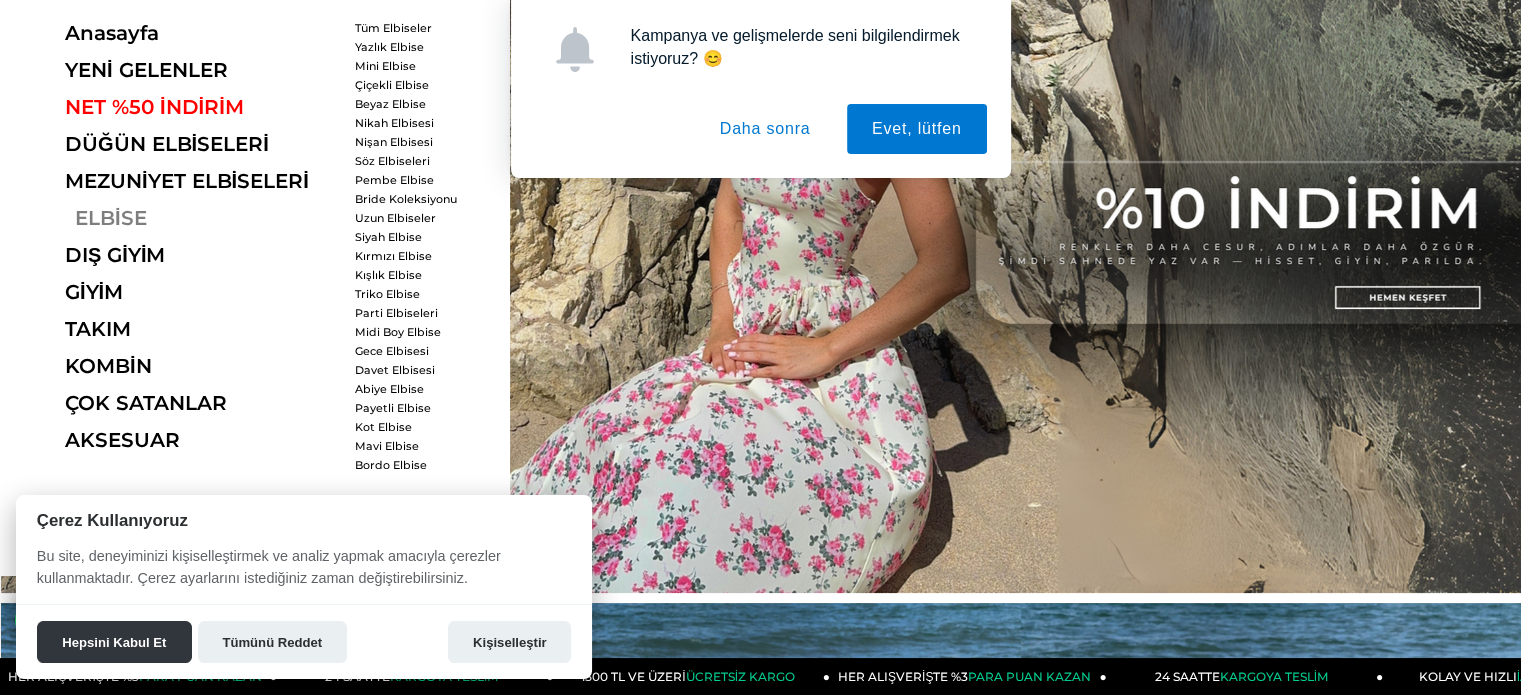 click on "ELBİSE" at bounding box center (202, 218) 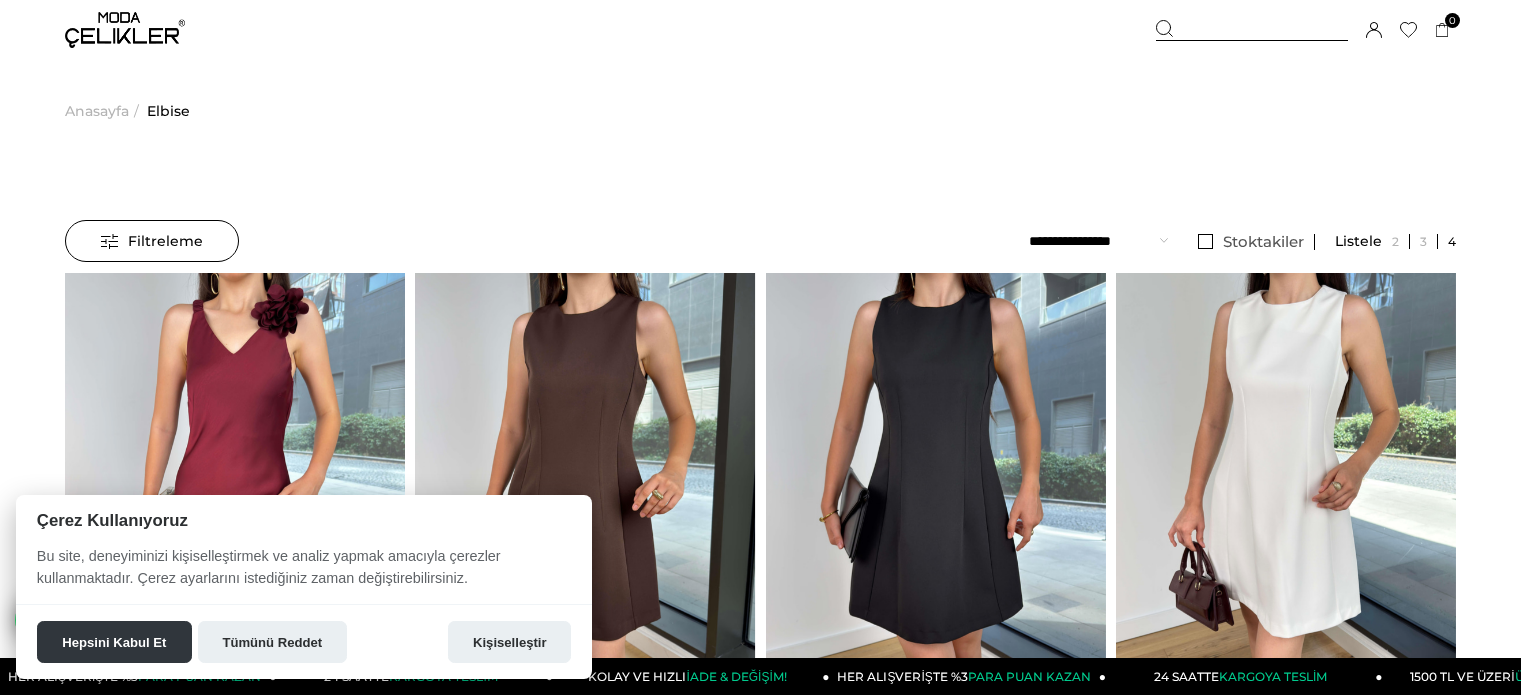 scroll, scrollTop: 0, scrollLeft: 0, axis: both 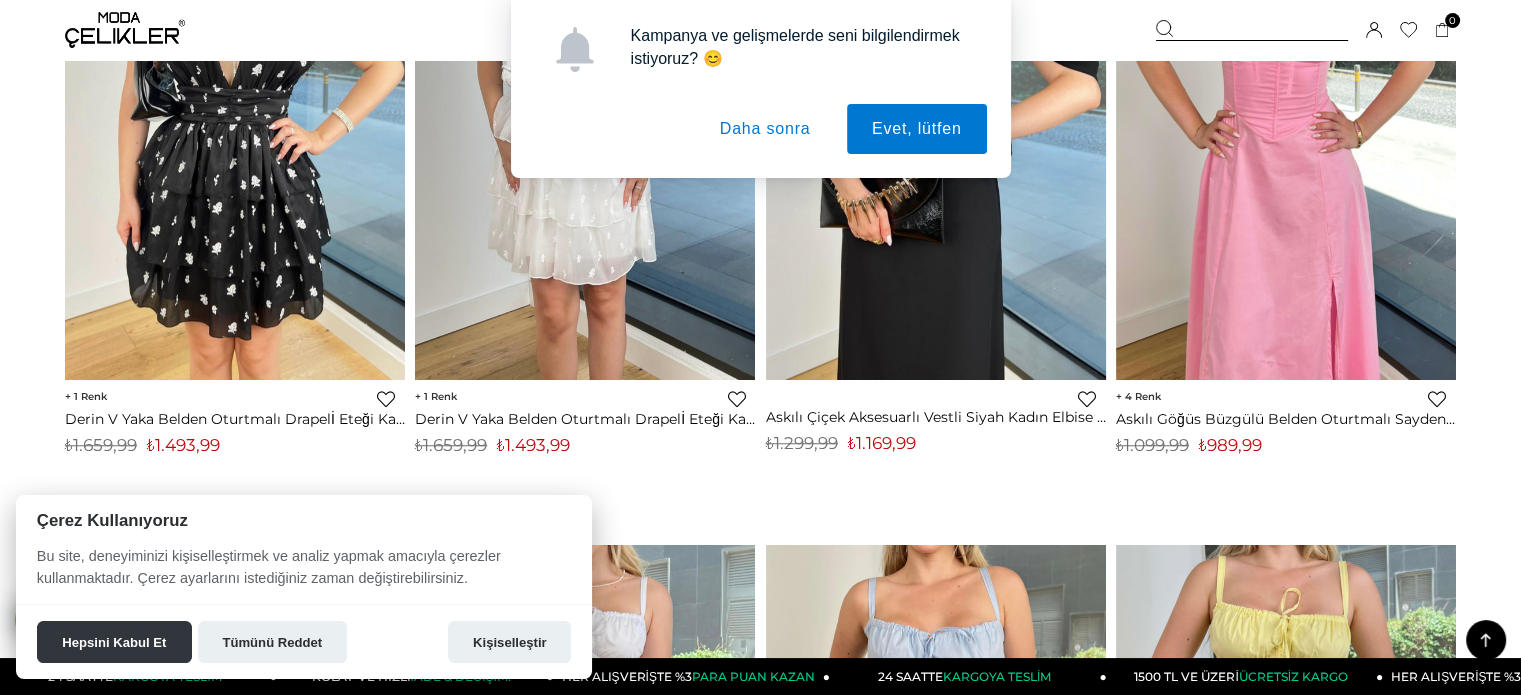 click on "Daha sonra" at bounding box center [765, 129] 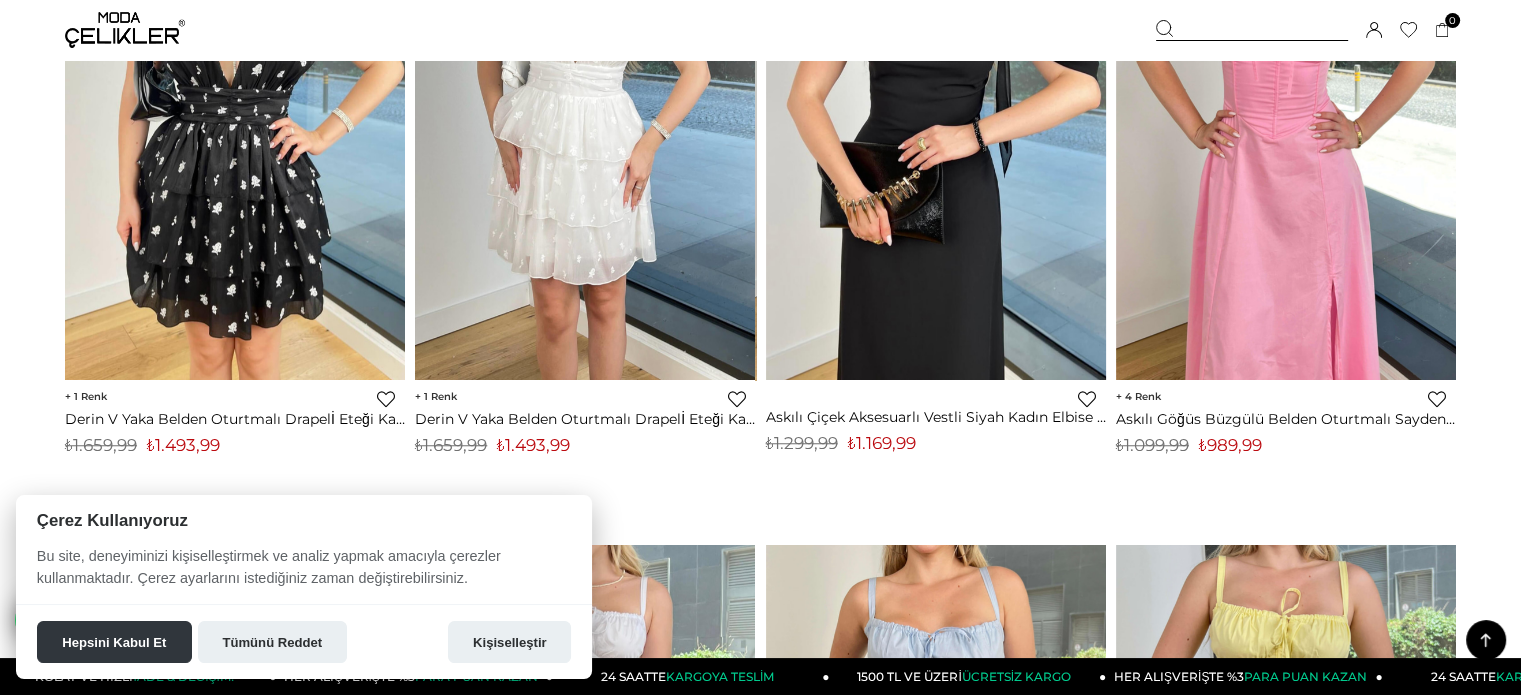 click on "‹ ›
1
Favorilere Ekle
Moda Celikler
Derin V Yaka Belden Oturtmalı Drapelİ Eteği Katlı Vayni Beyaz Kadın Mini Elbise 25Y533
₺1.493,99
KDV Dahil
₺1.659,99
KDV Dahil
Sepete Ekle
Ürünü İncele
%10
İndirim
%10İndirim" at bounding box center (585, 216) 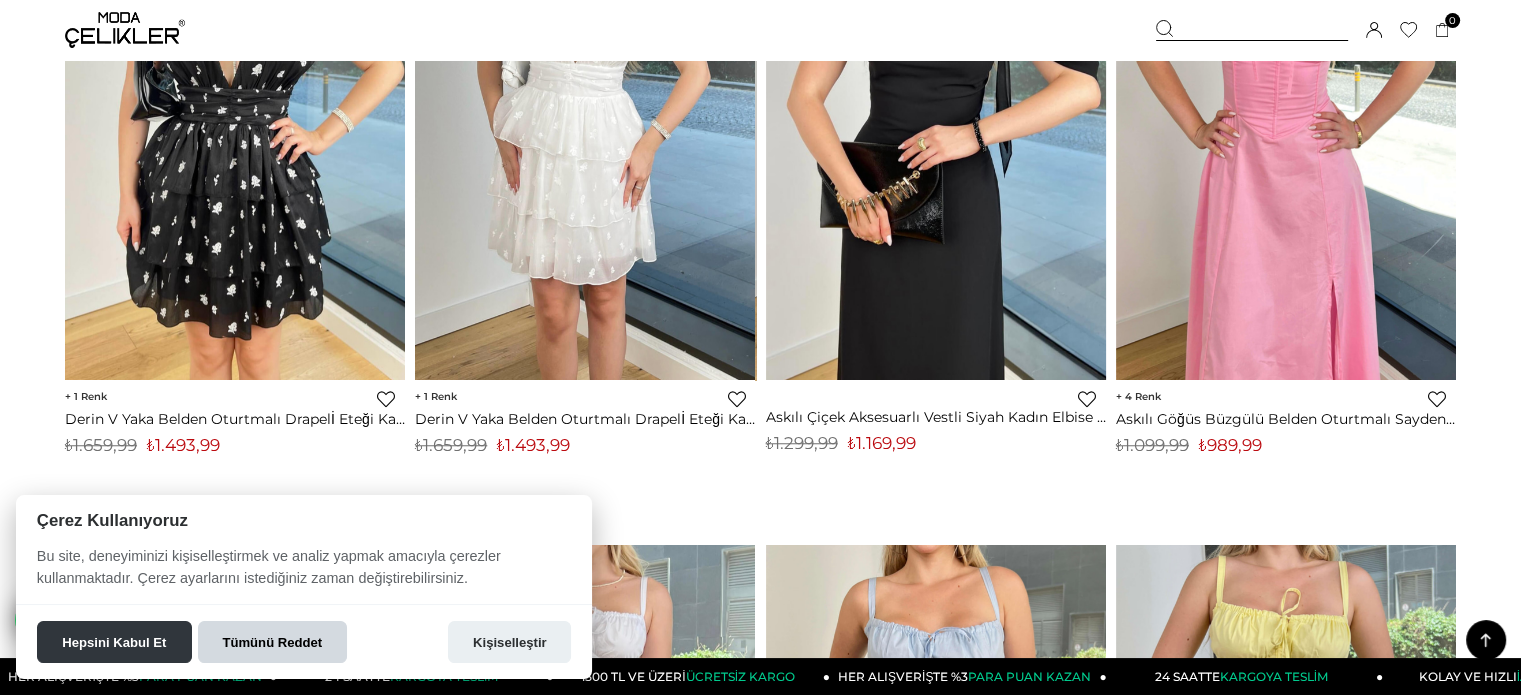 click on "Tümünü Reddet" at bounding box center [272, 642] 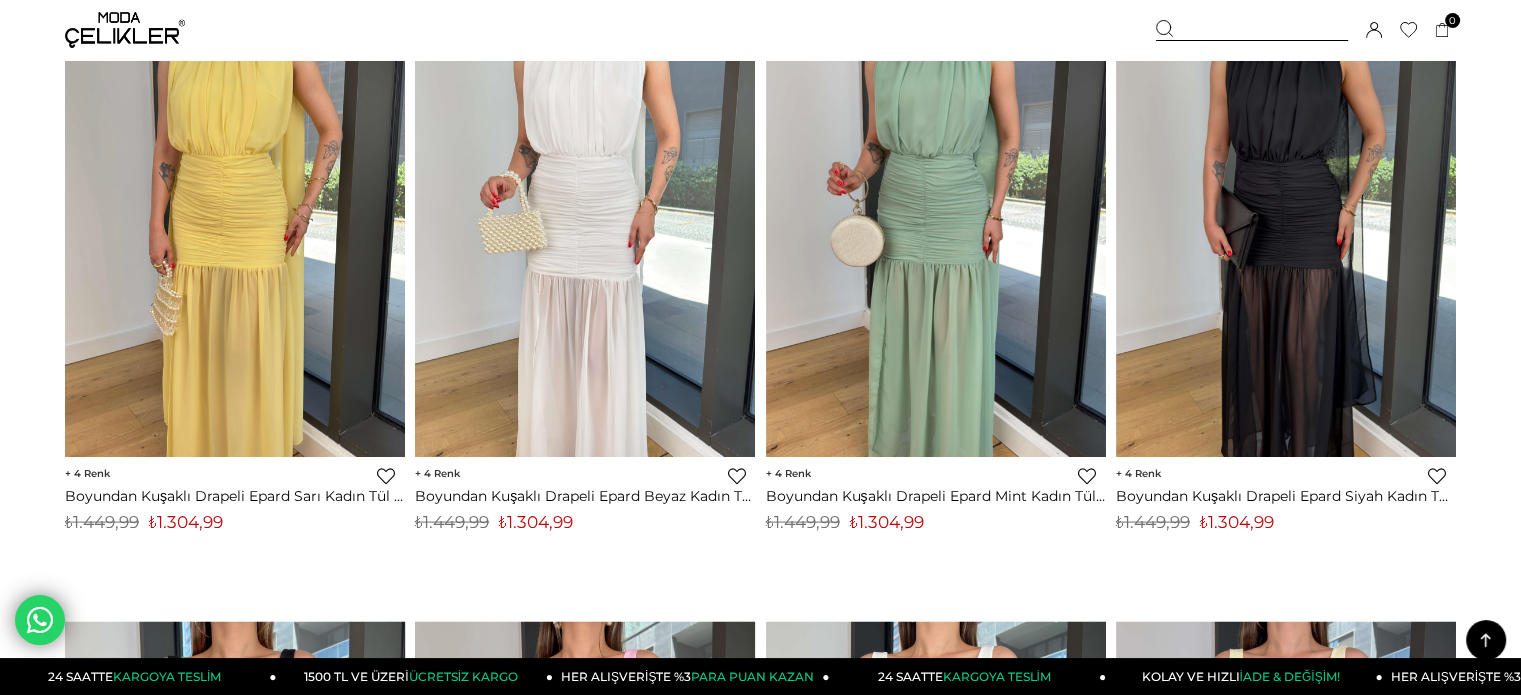 scroll, scrollTop: 3862, scrollLeft: 0, axis: vertical 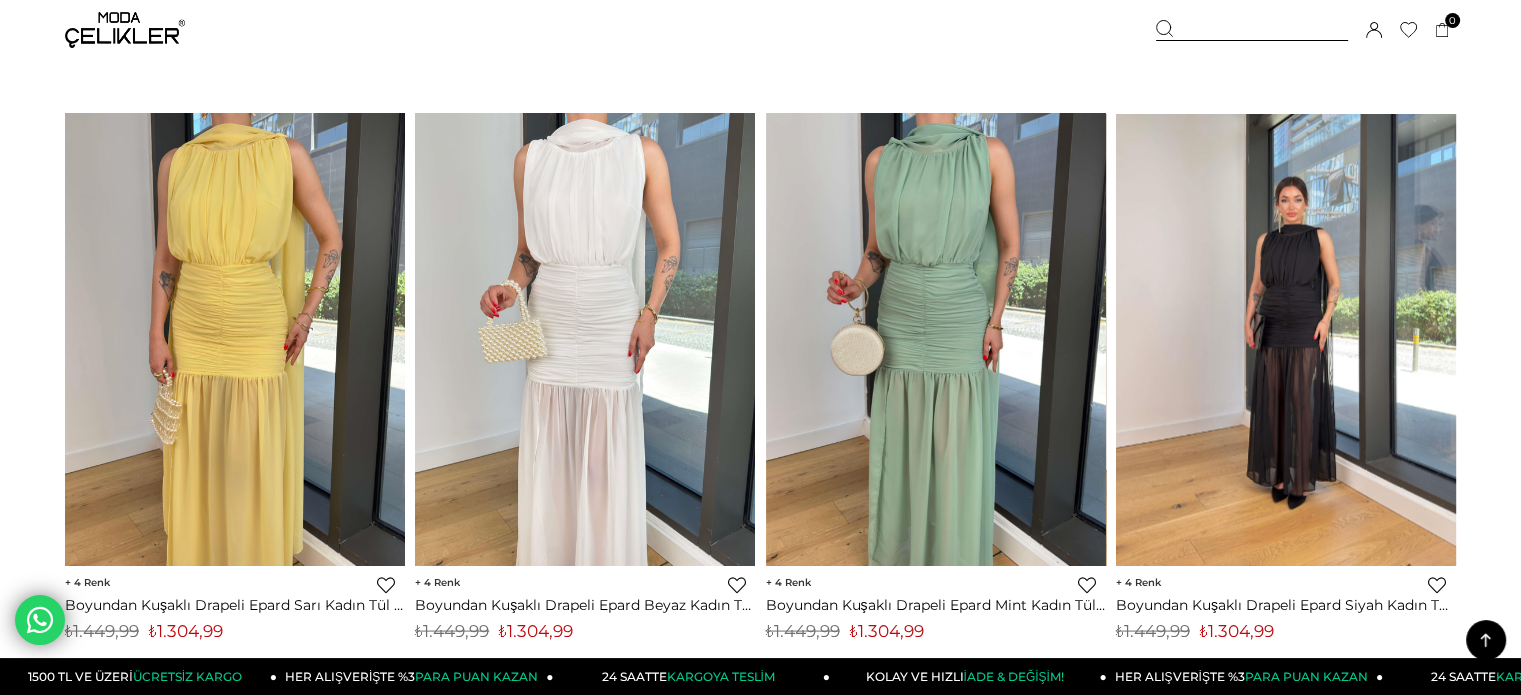click at bounding box center [1286, 339] 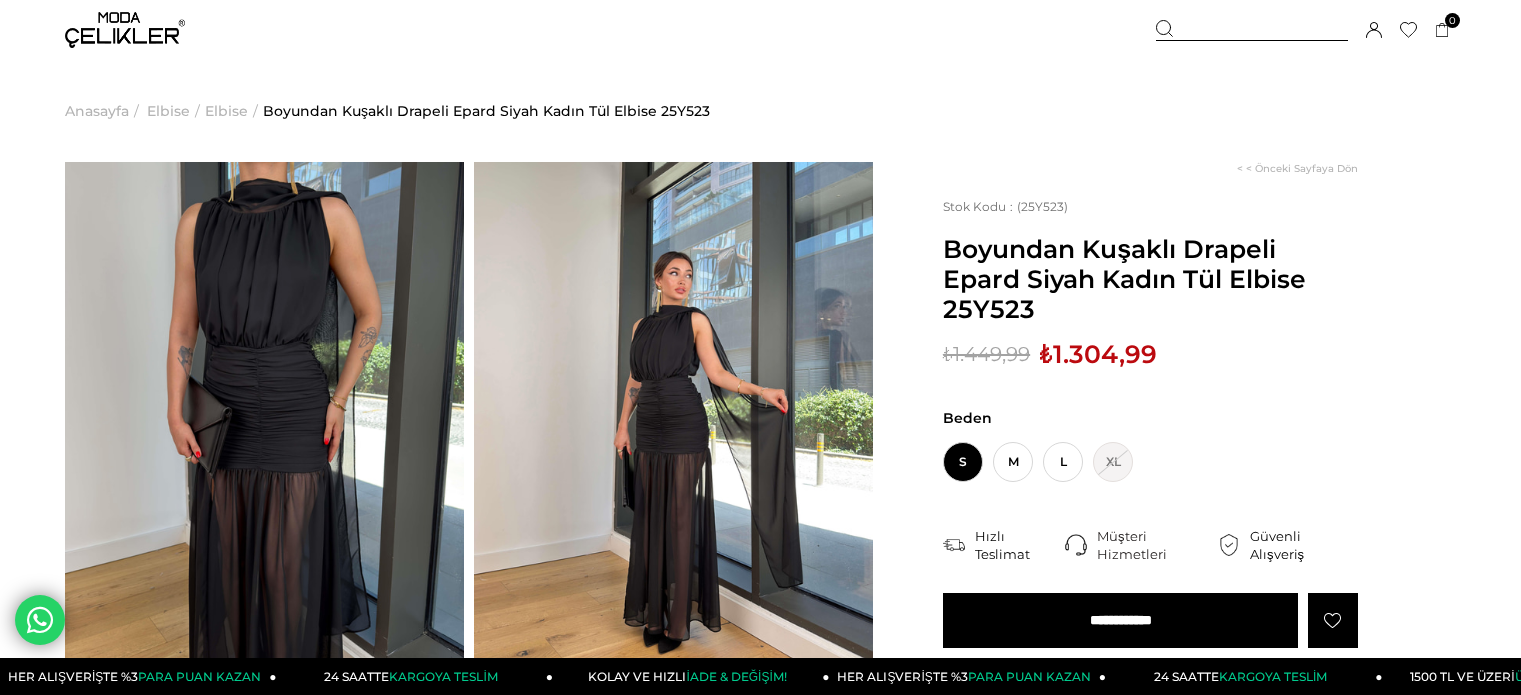 scroll, scrollTop: 0, scrollLeft: 0, axis: both 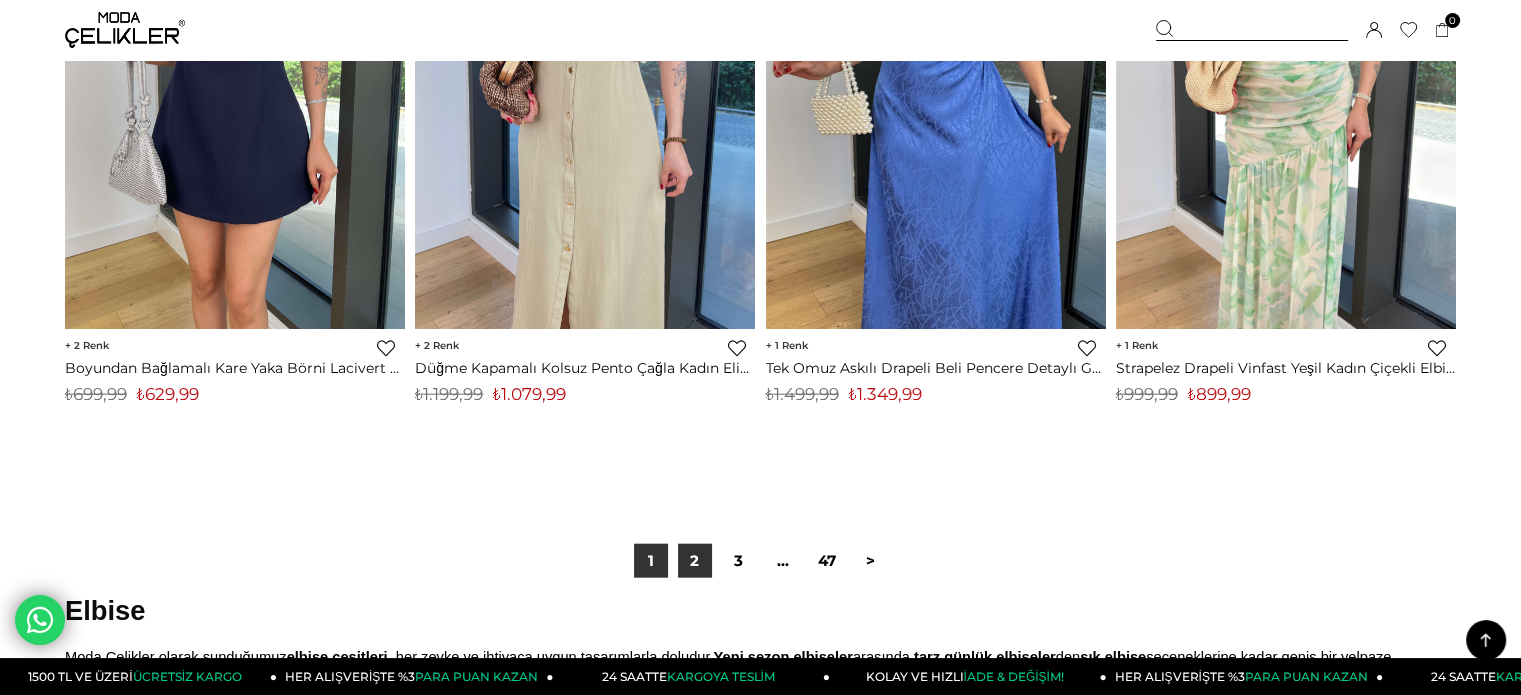 click on "2" at bounding box center (695, 561) 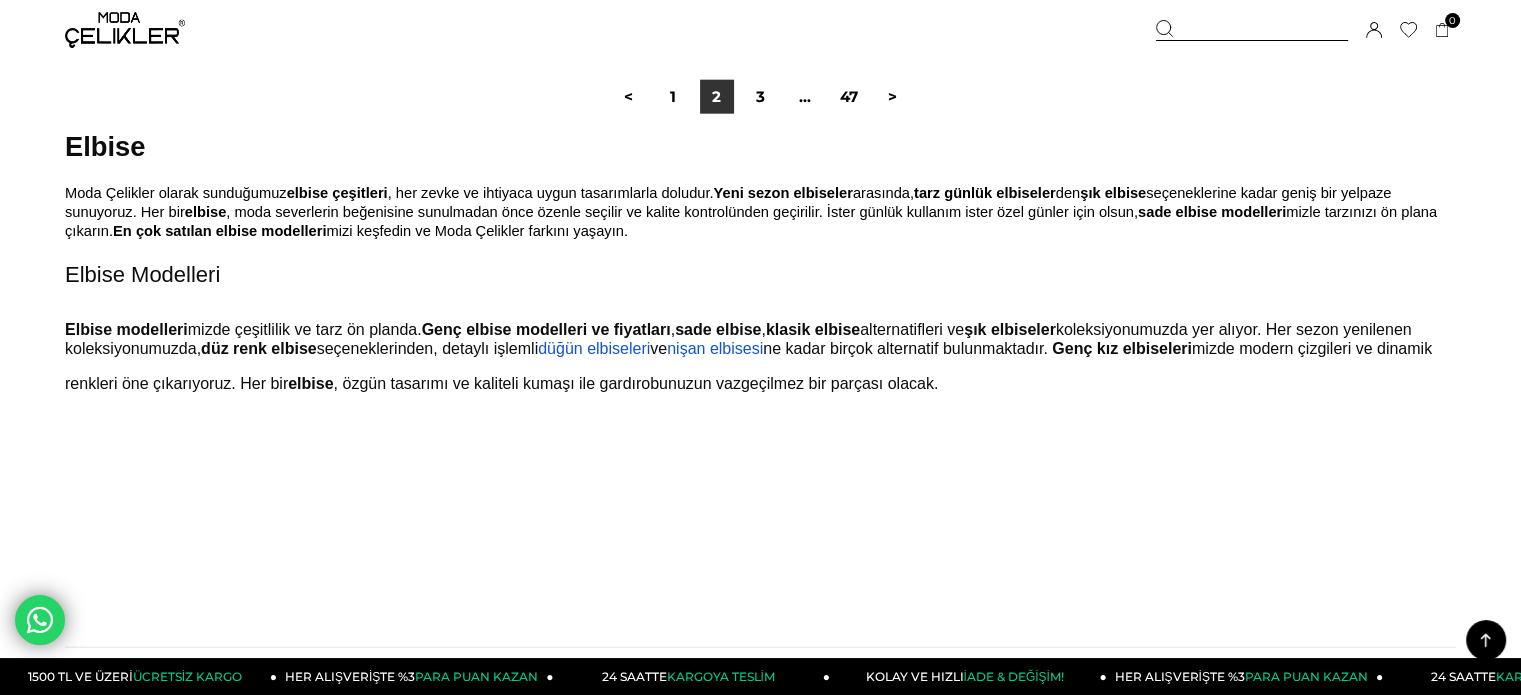 scroll, scrollTop: 12592, scrollLeft: 0, axis: vertical 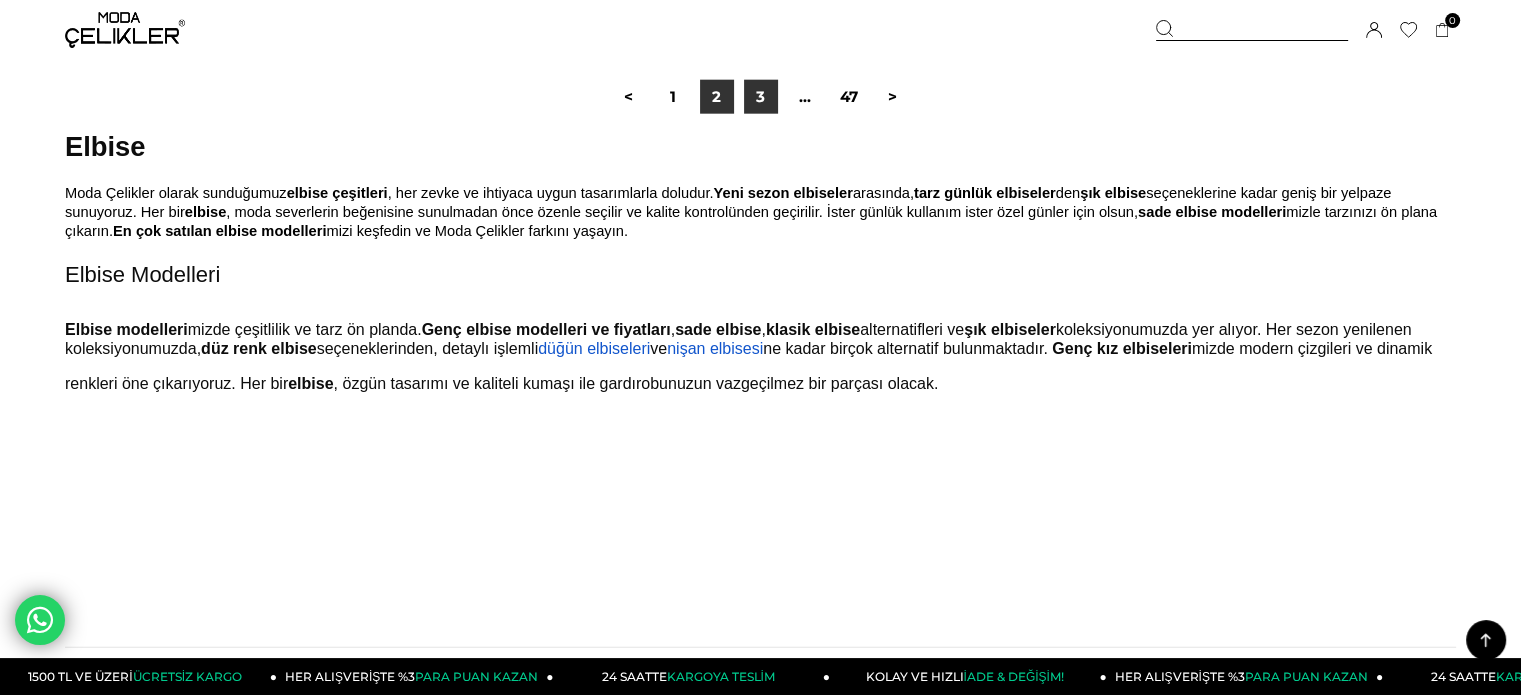 click on "3" at bounding box center [761, 97] 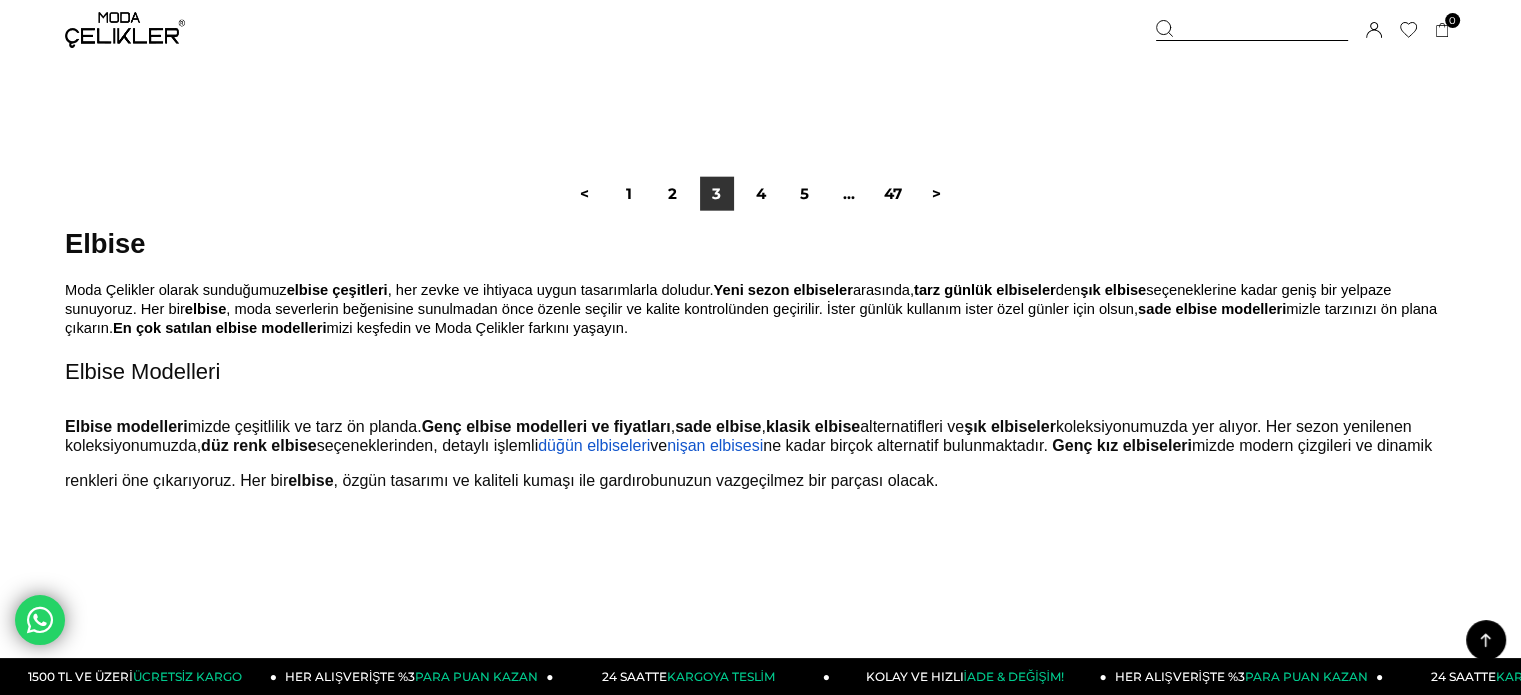 scroll, scrollTop: 12494, scrollLeft: 0, axis: vertical 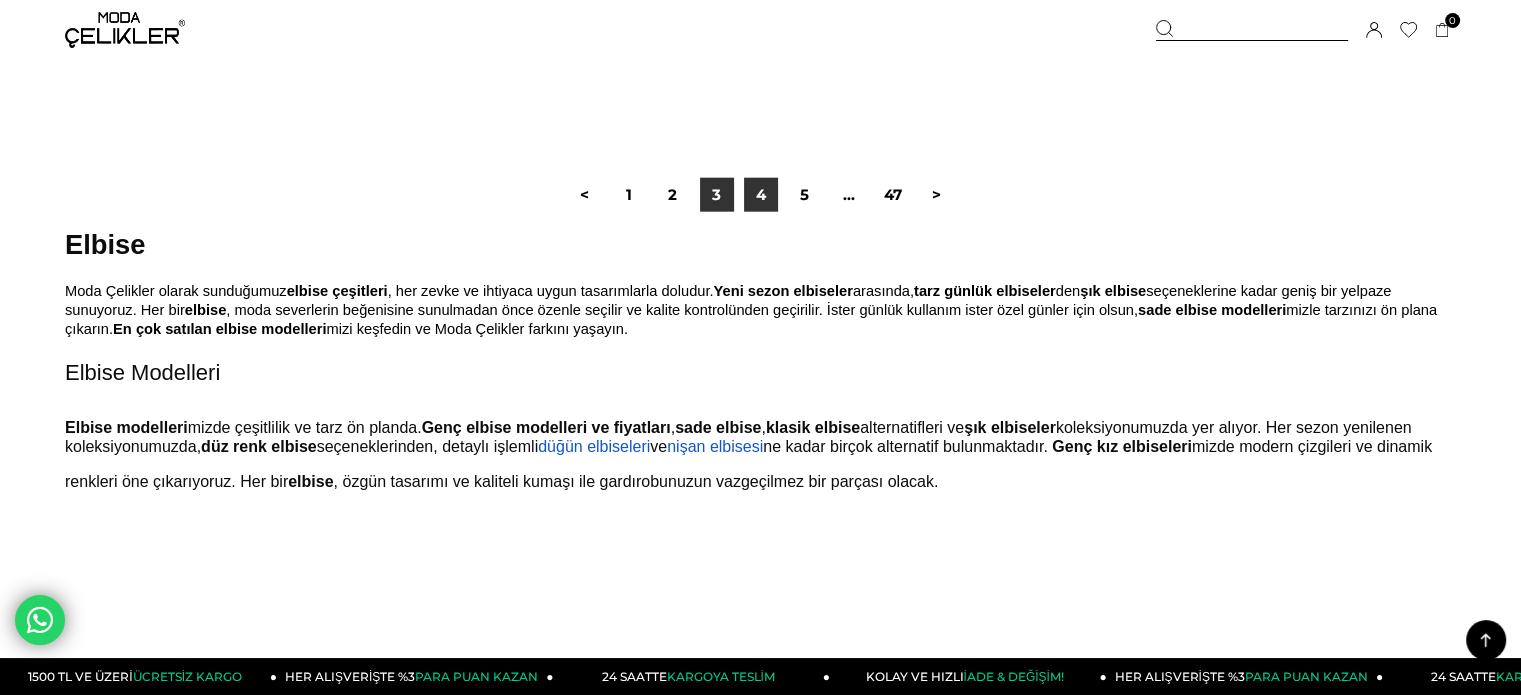 click on "4" at bounding box center (761, 195) 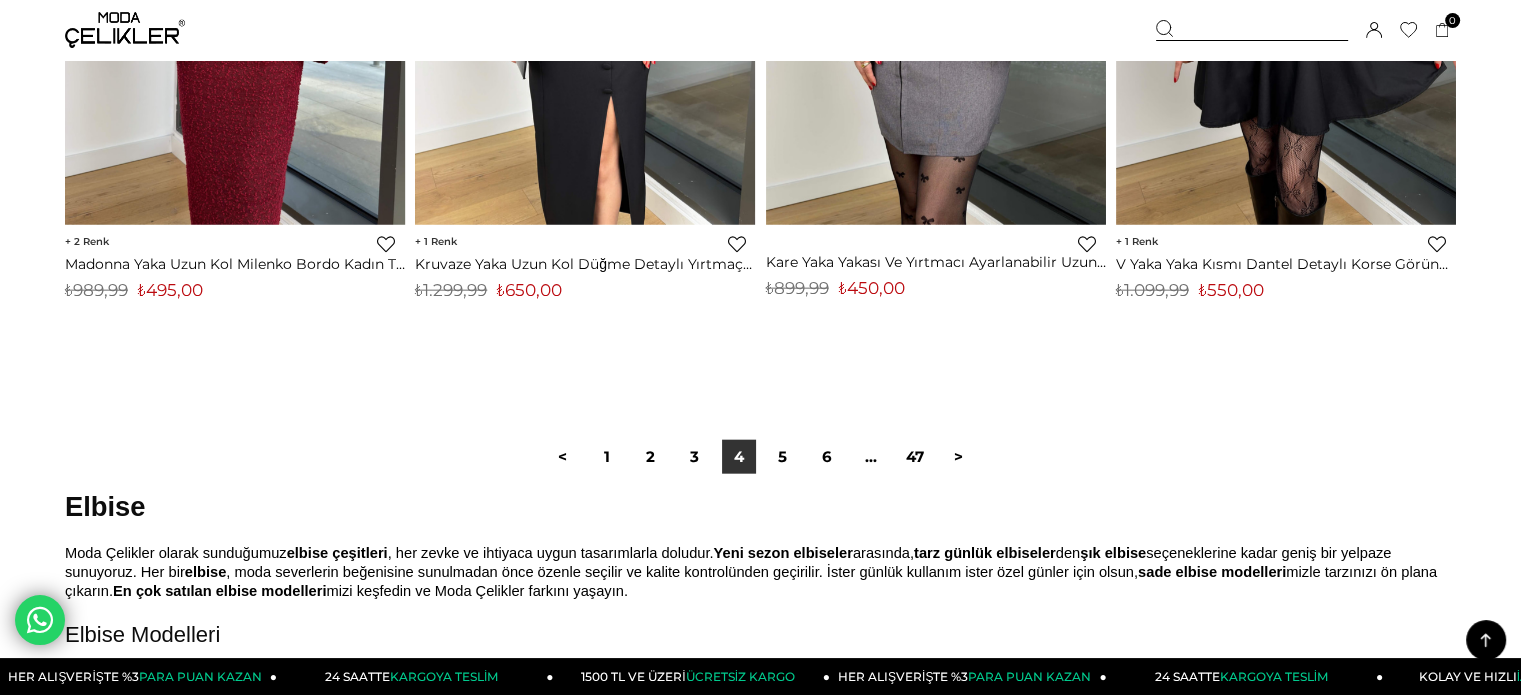 scroll, scrollTop: 12232, scrollLeft: 0, axis: vertical 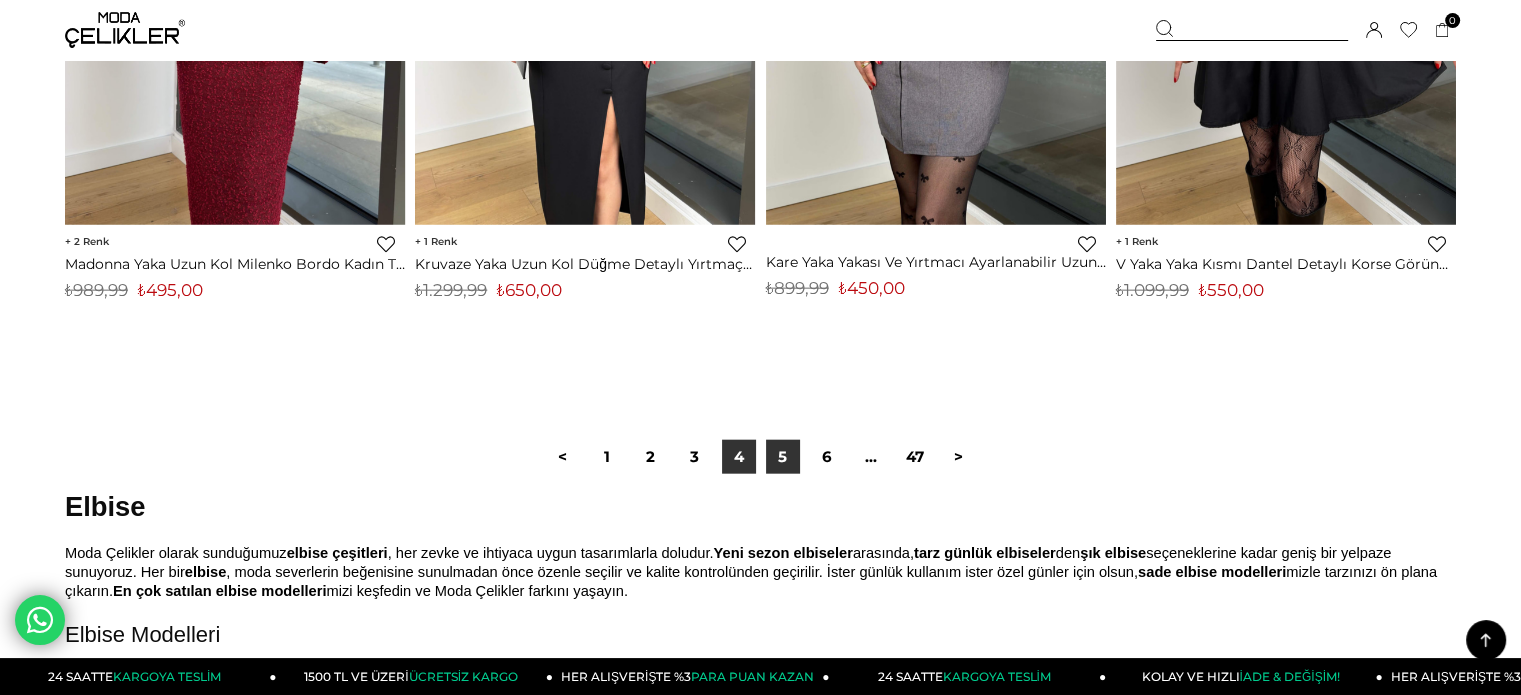 click on "5" at bounding box center [783, 457] 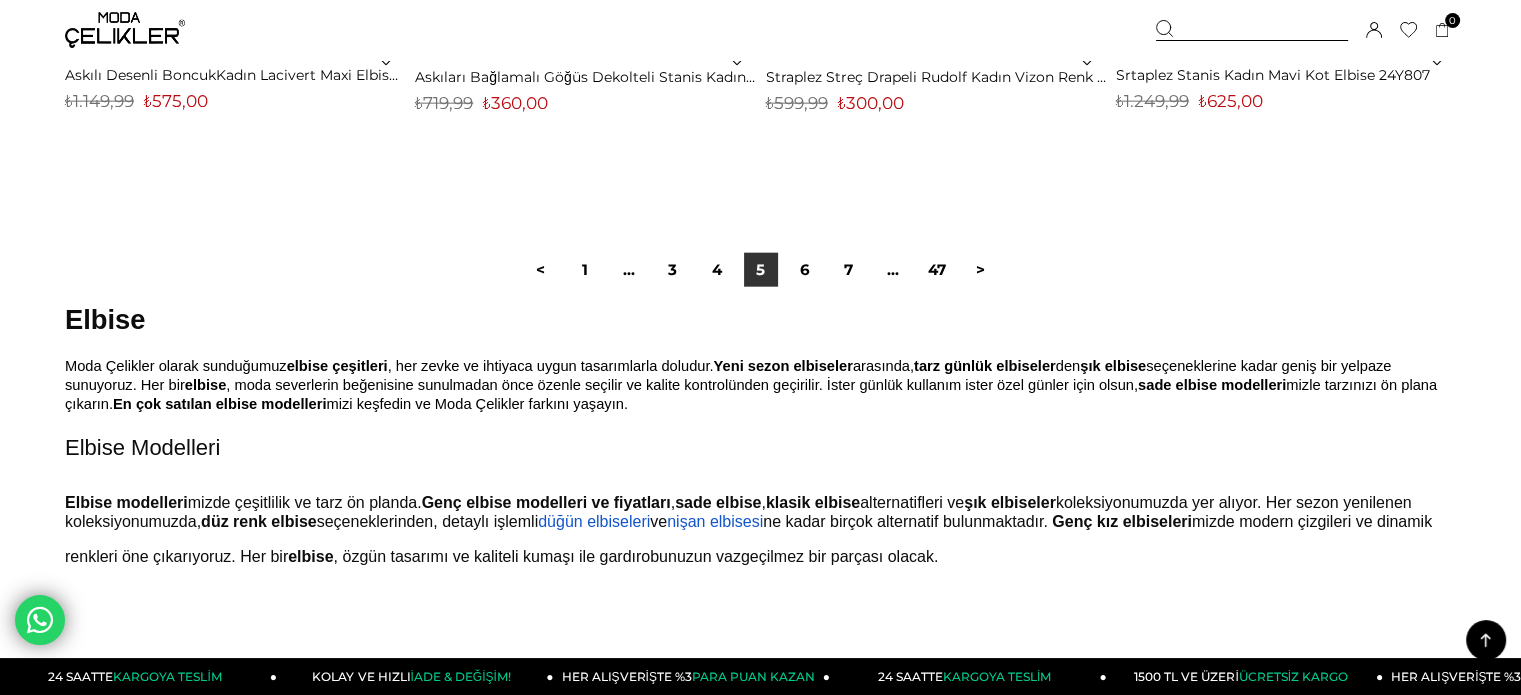 scroll, scrollTop: 12420, scrollLeft: 0, axis: vertical 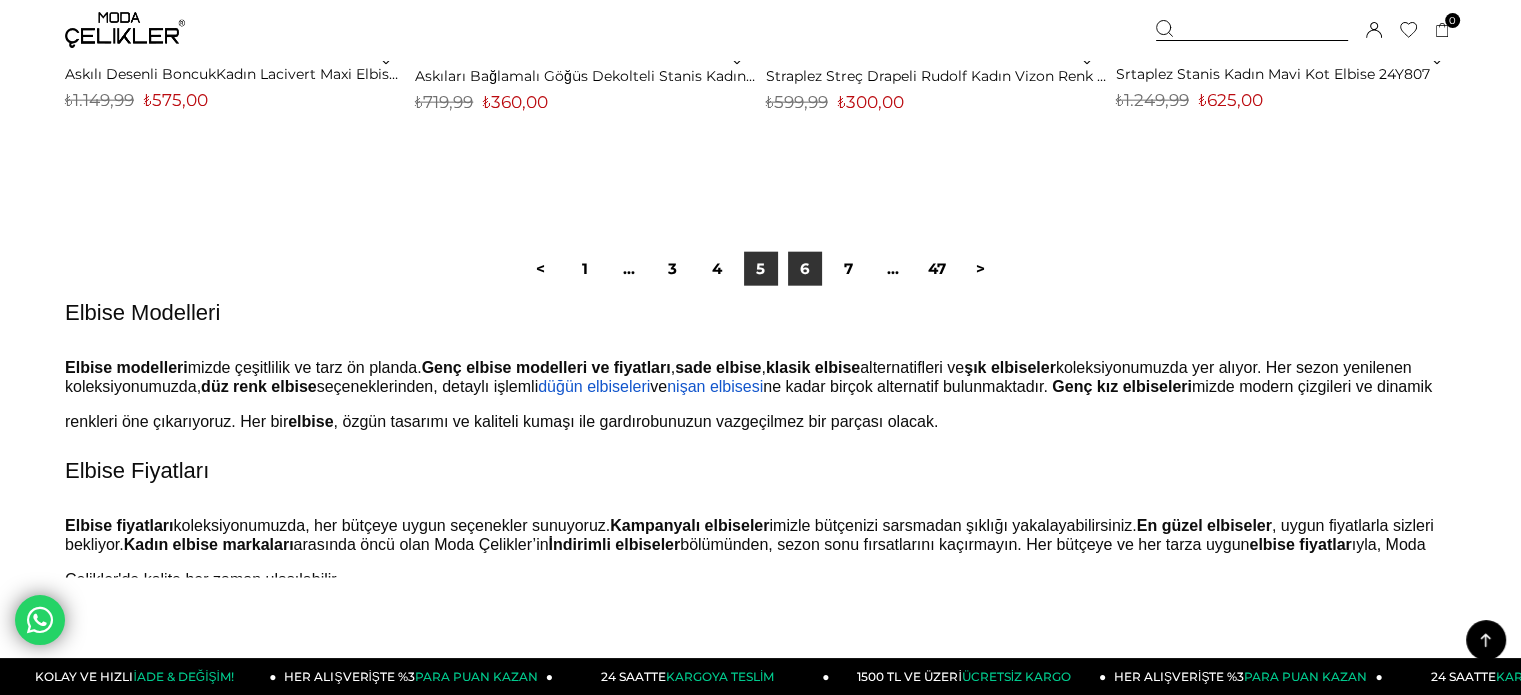 click on "6" at bounding box center (805, 269) 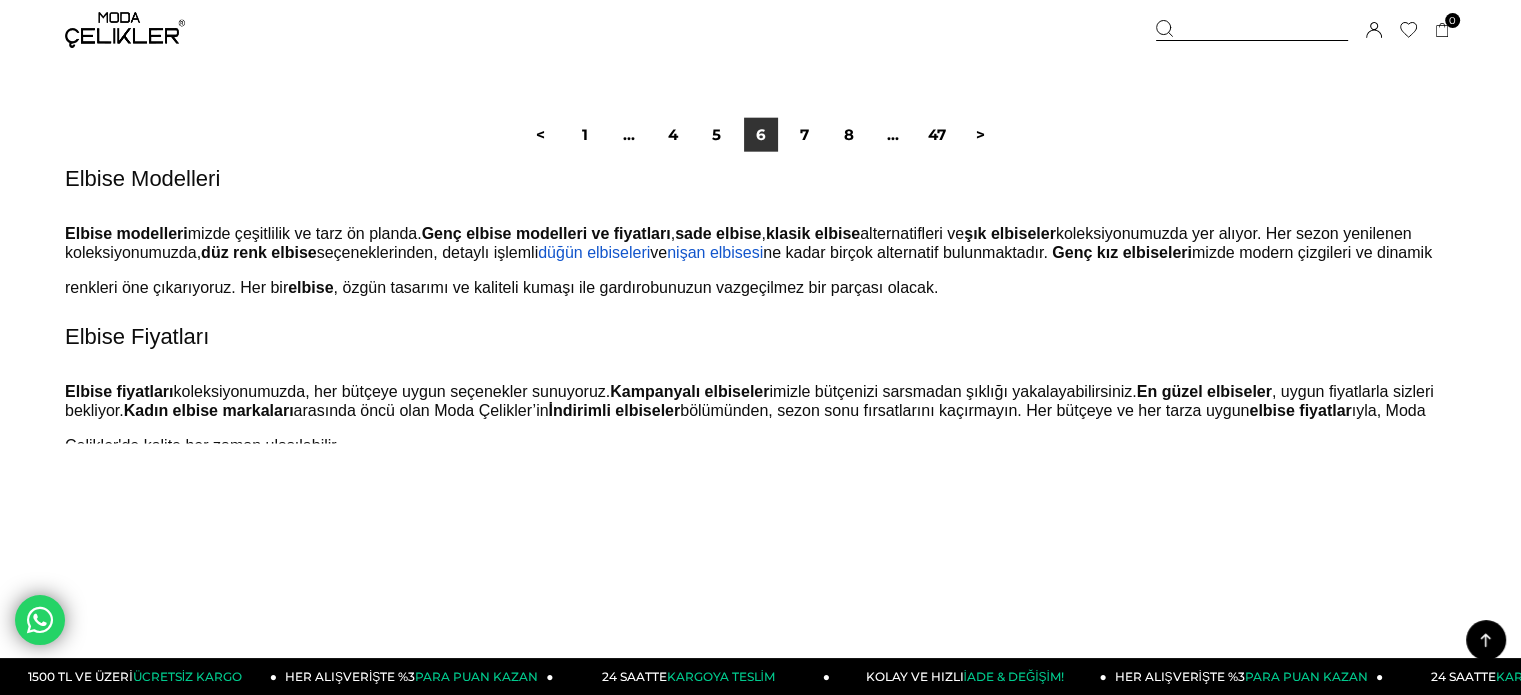 scroll, scrollTop: 12513, scrollLeft: 0, axis: vertical 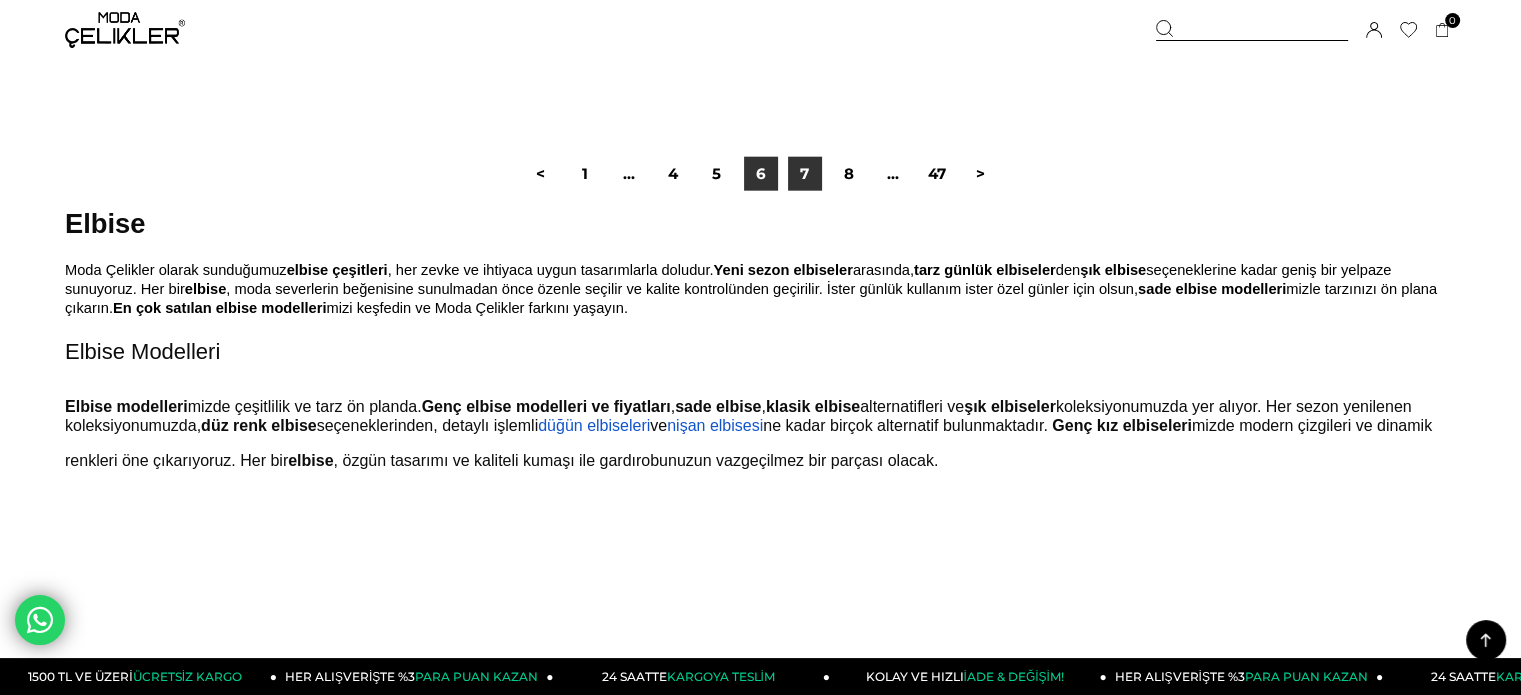 click on "7" at bounding box center (805, 174) 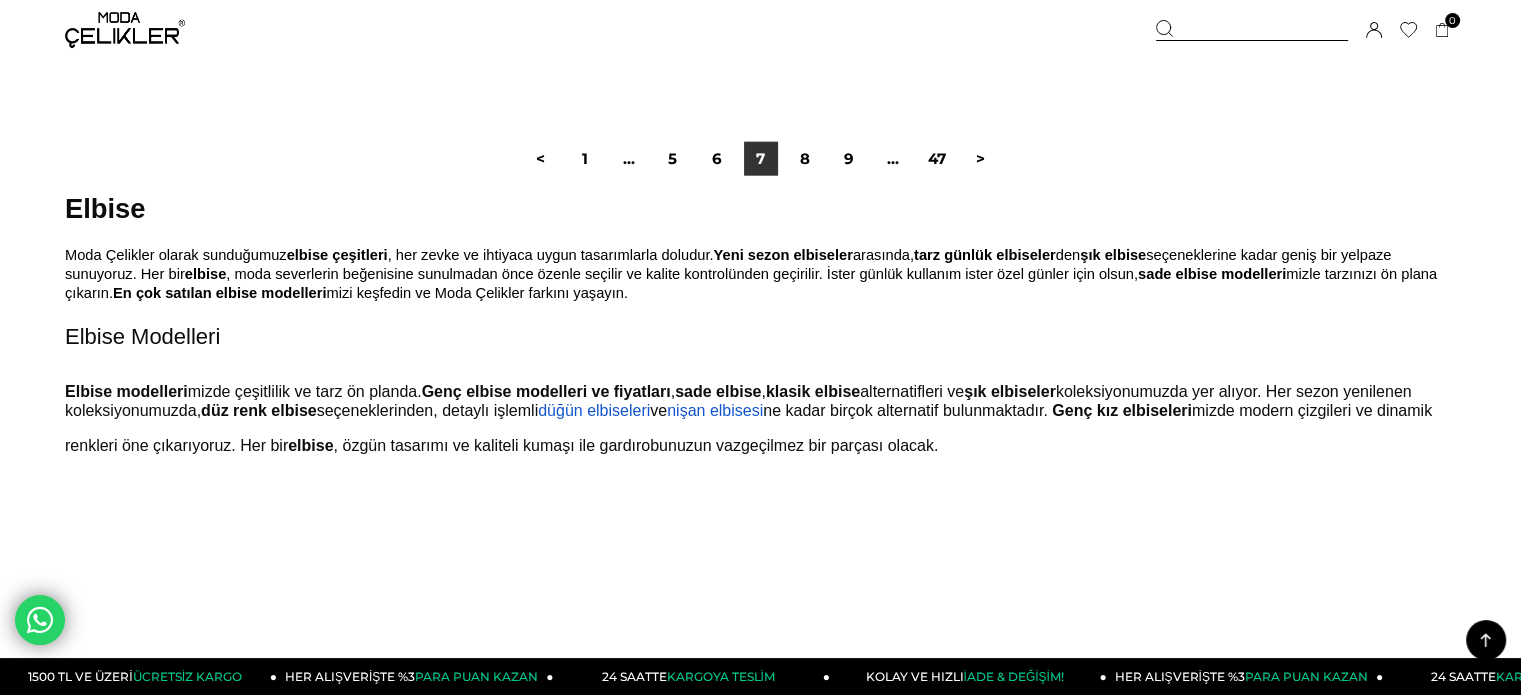 scroll, scrollTop: 12586, scrollLeft: 0, axis: vertical 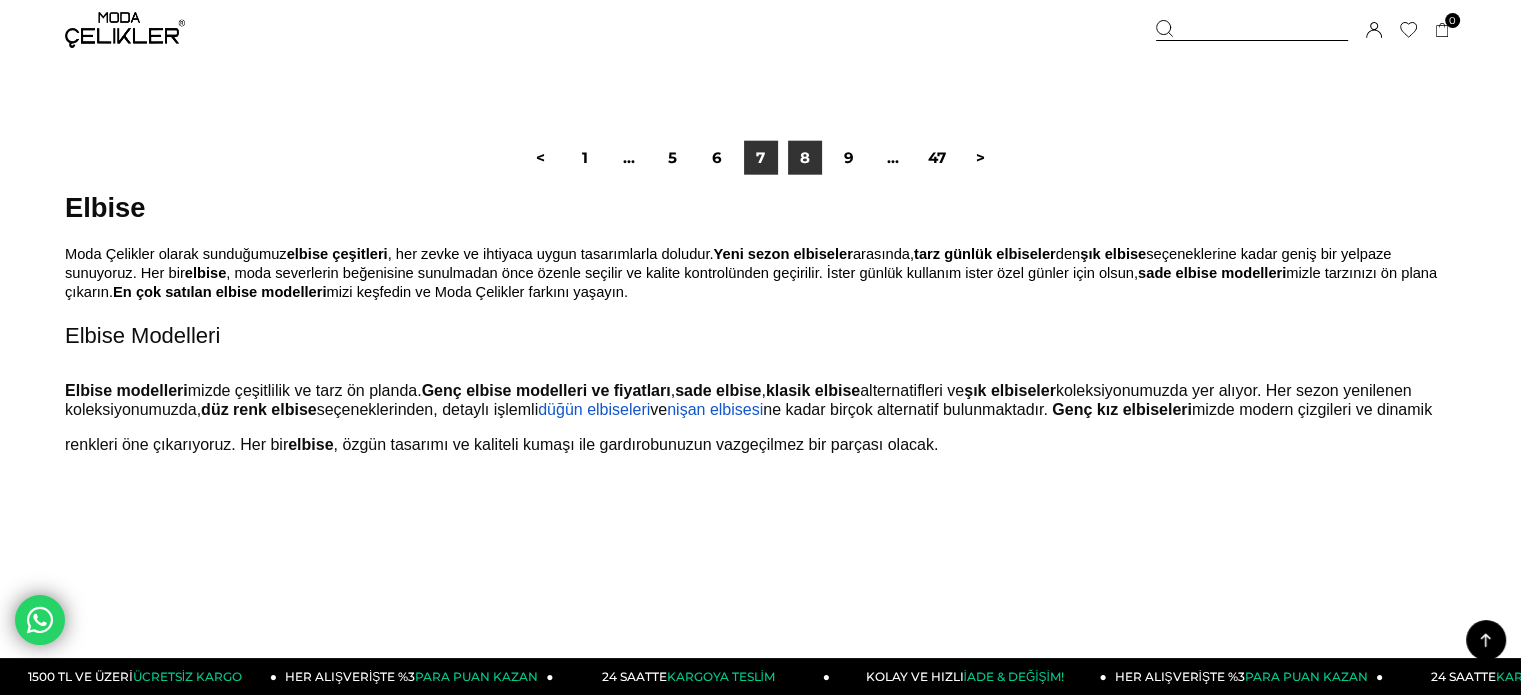 click on "8" at bounding box center [805, 158] 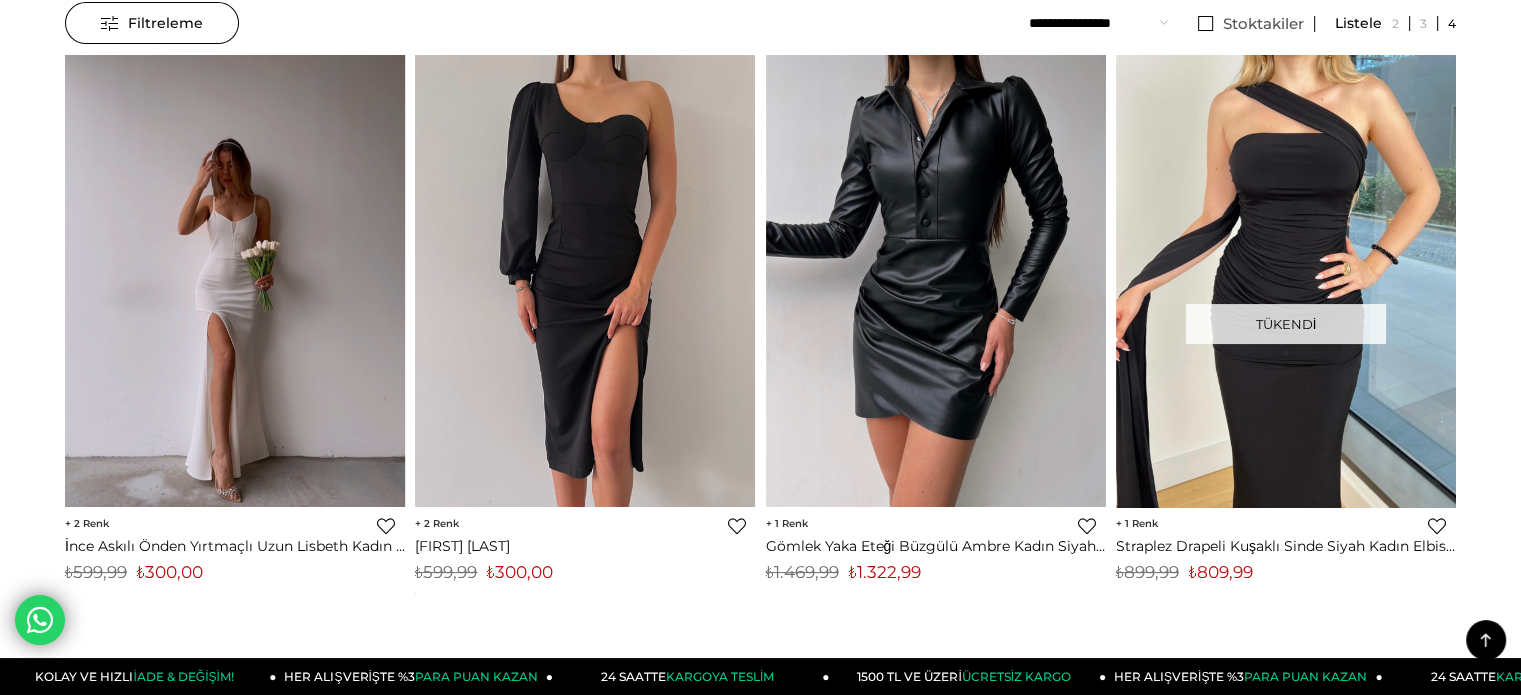 scroll, scrollTop: 0, scrollLeft: 0, axis: both 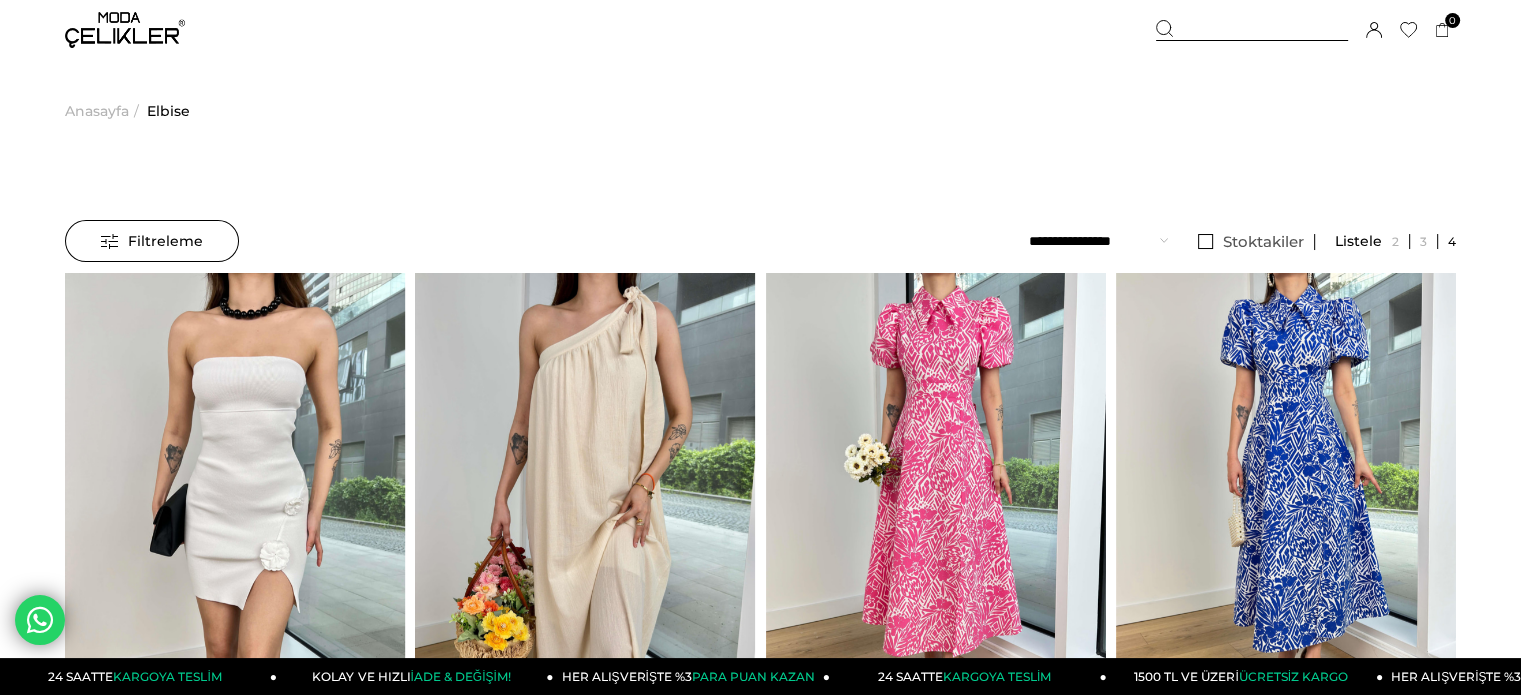 click at bounding box center [1252, 30] 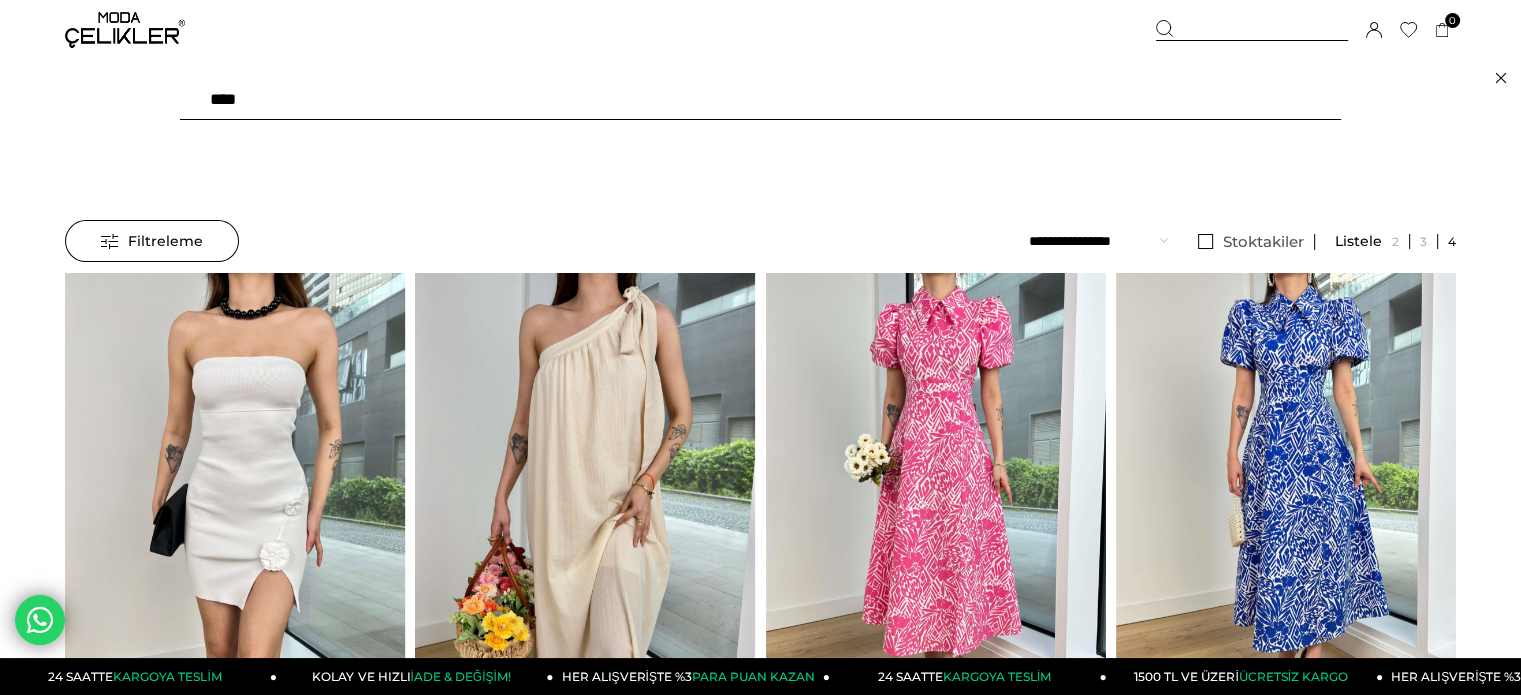 type on "*****" 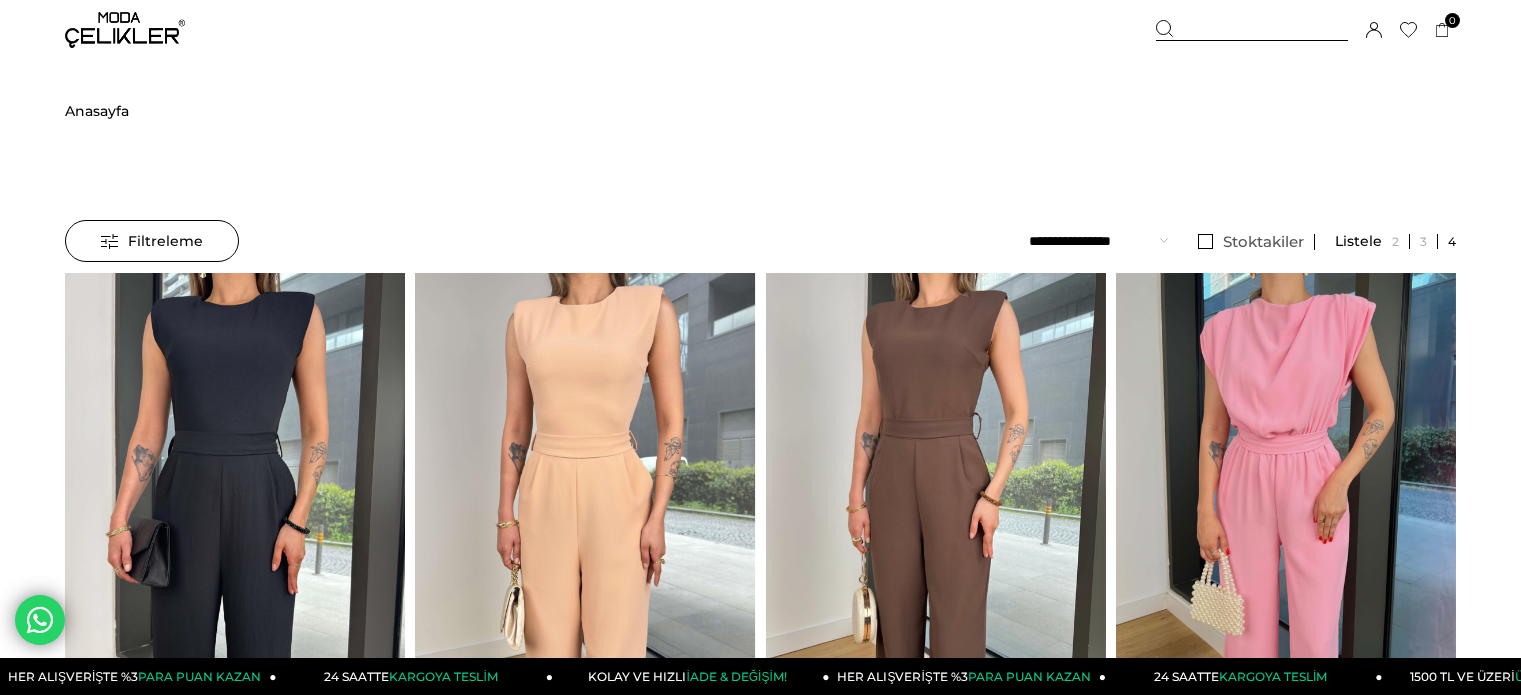 scroll, scrollTop: 0, scrollLeft: 0, axis: both 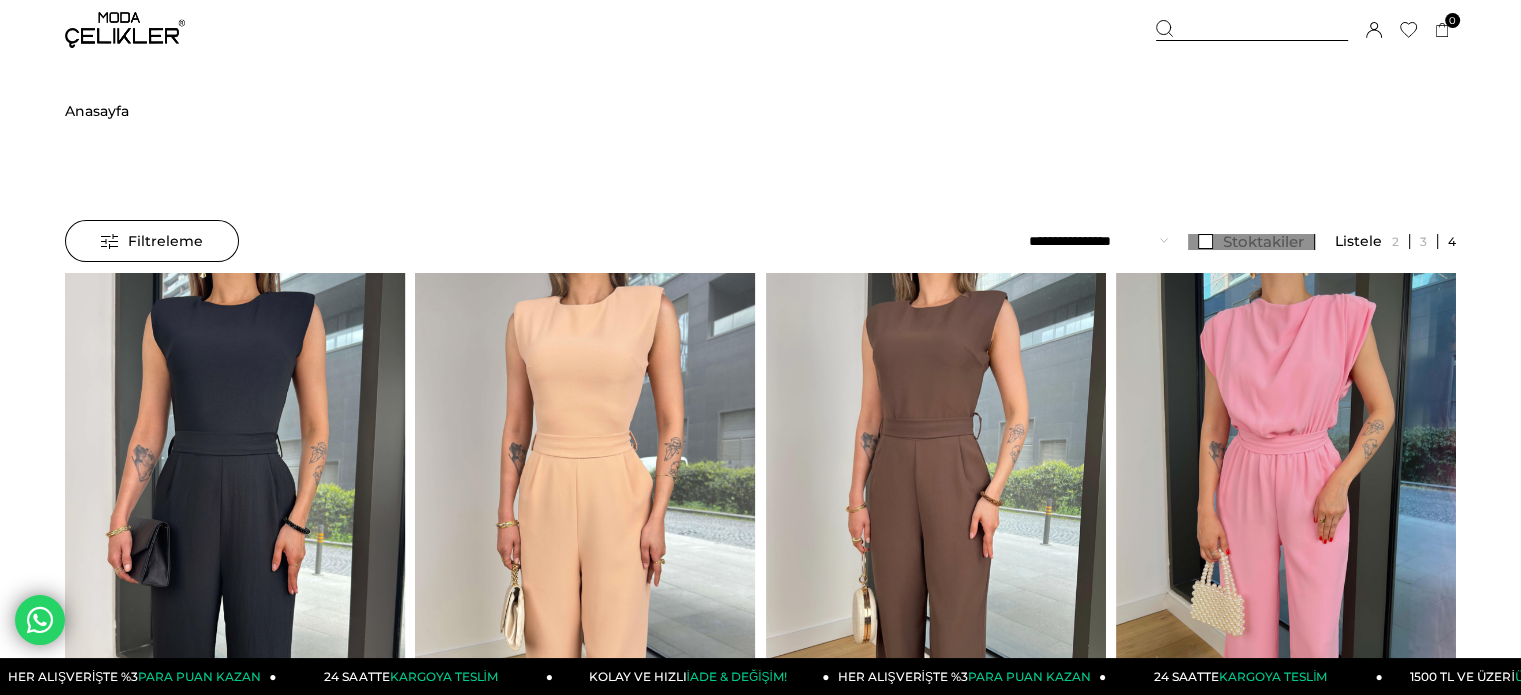 click on "Stoktakiler" at bounding box center [1251, 242] 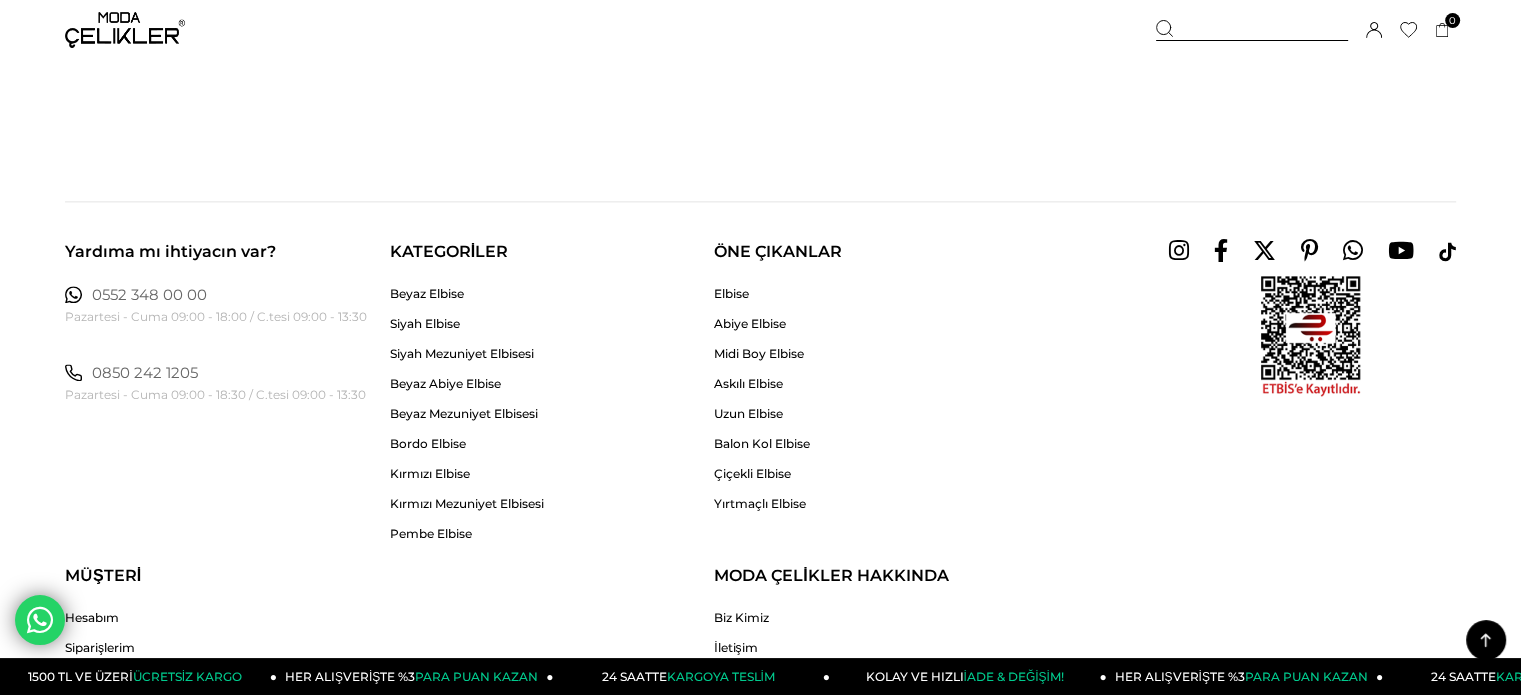 scroll, scrollTop: 10236, scrollLeft: 0, axis: vertical 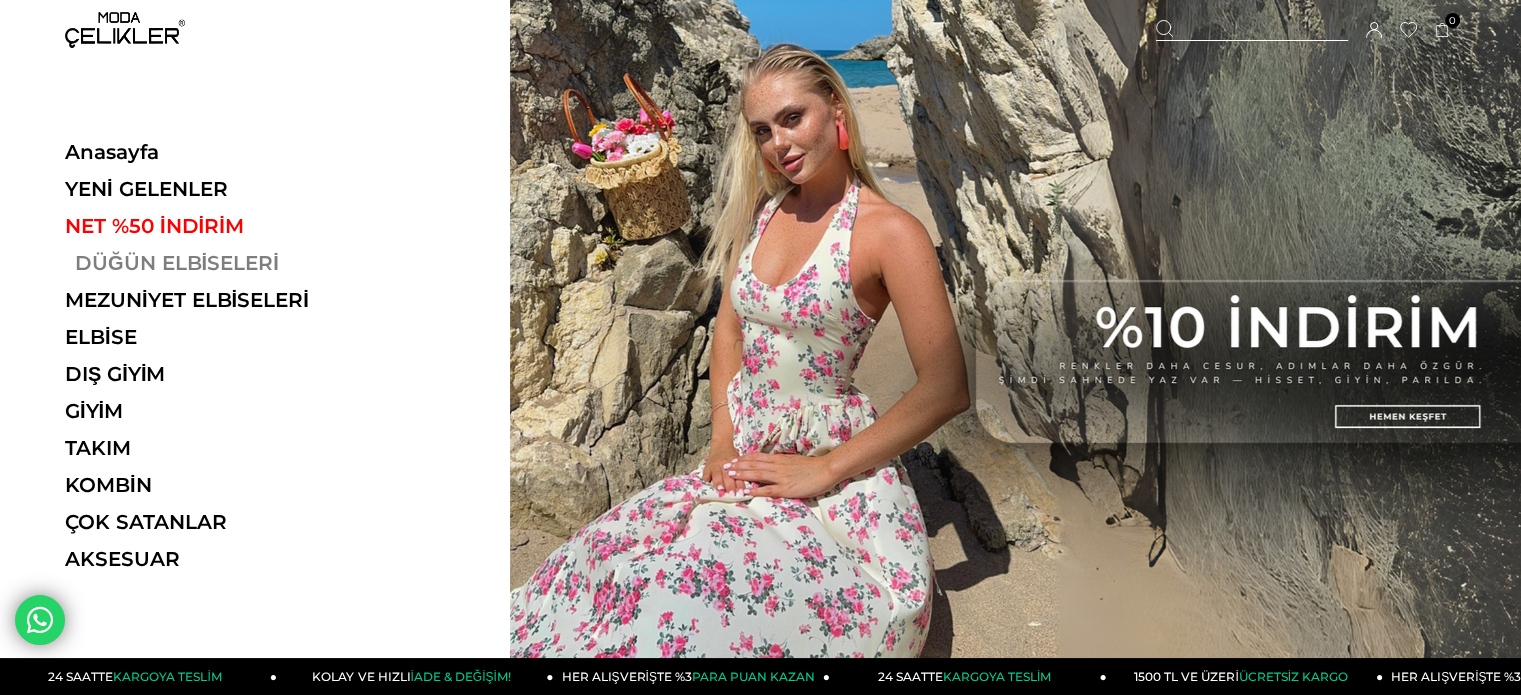 click on "DÜĞÜN ELBİSELERİ" at bounding box center (202, 263) 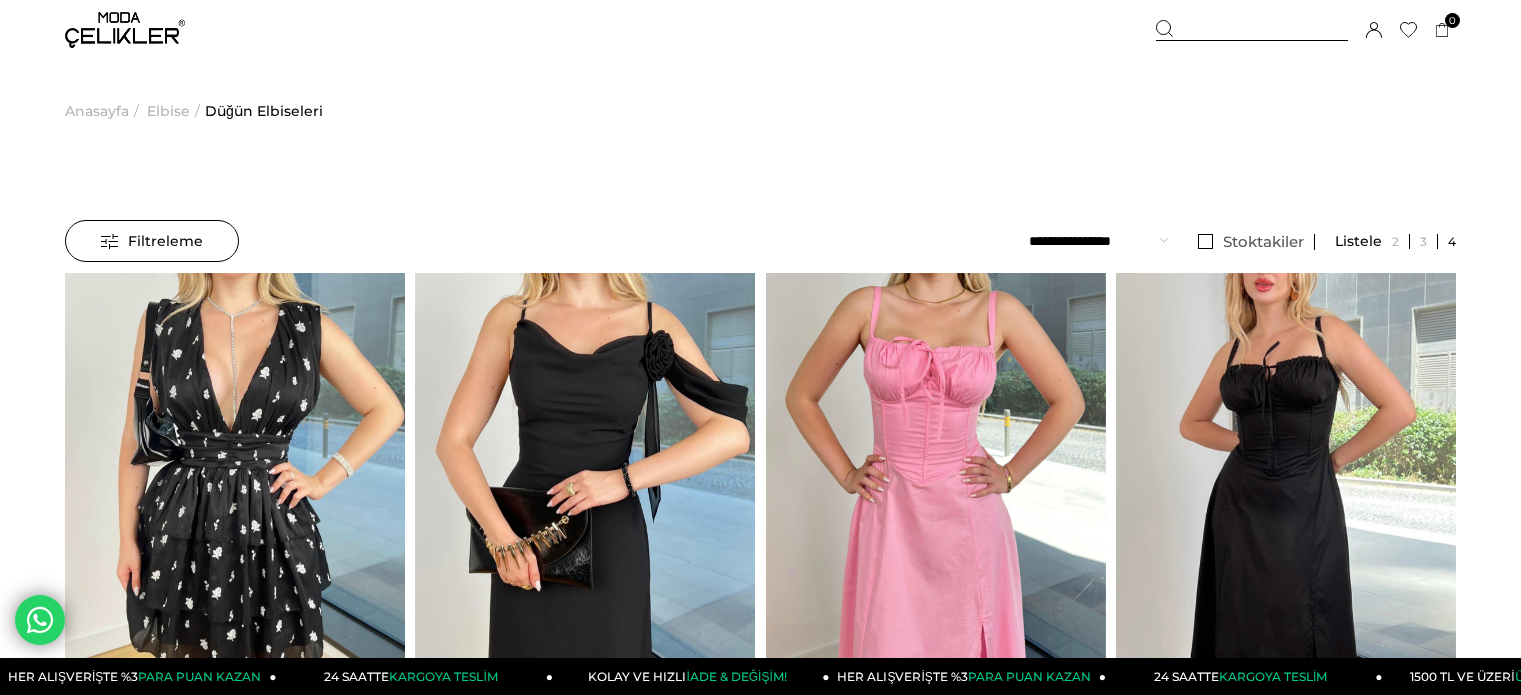 scroll, scrollTop: 0, scrollLeft: 0, axis: both 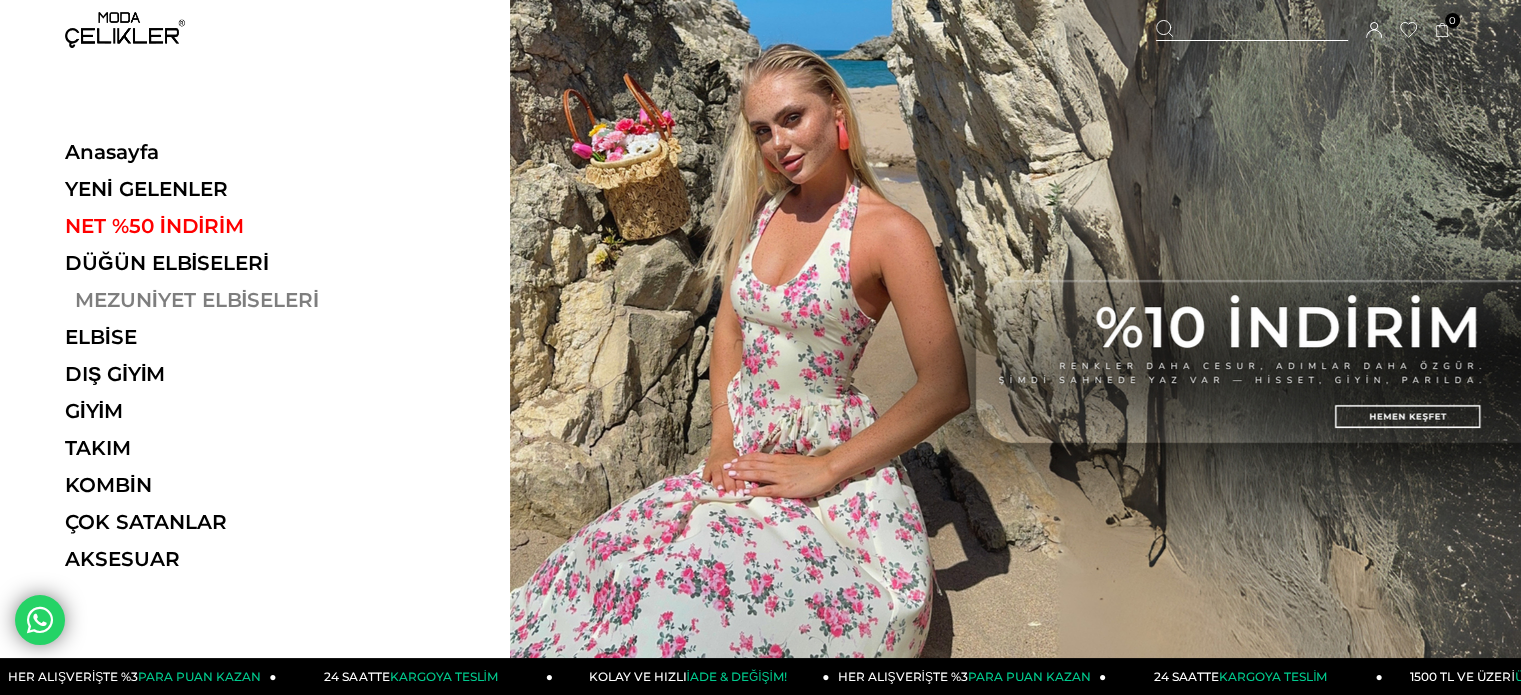 click on "MEZUNİYET ELBİSELERİ" at bounding box center [202, 300] 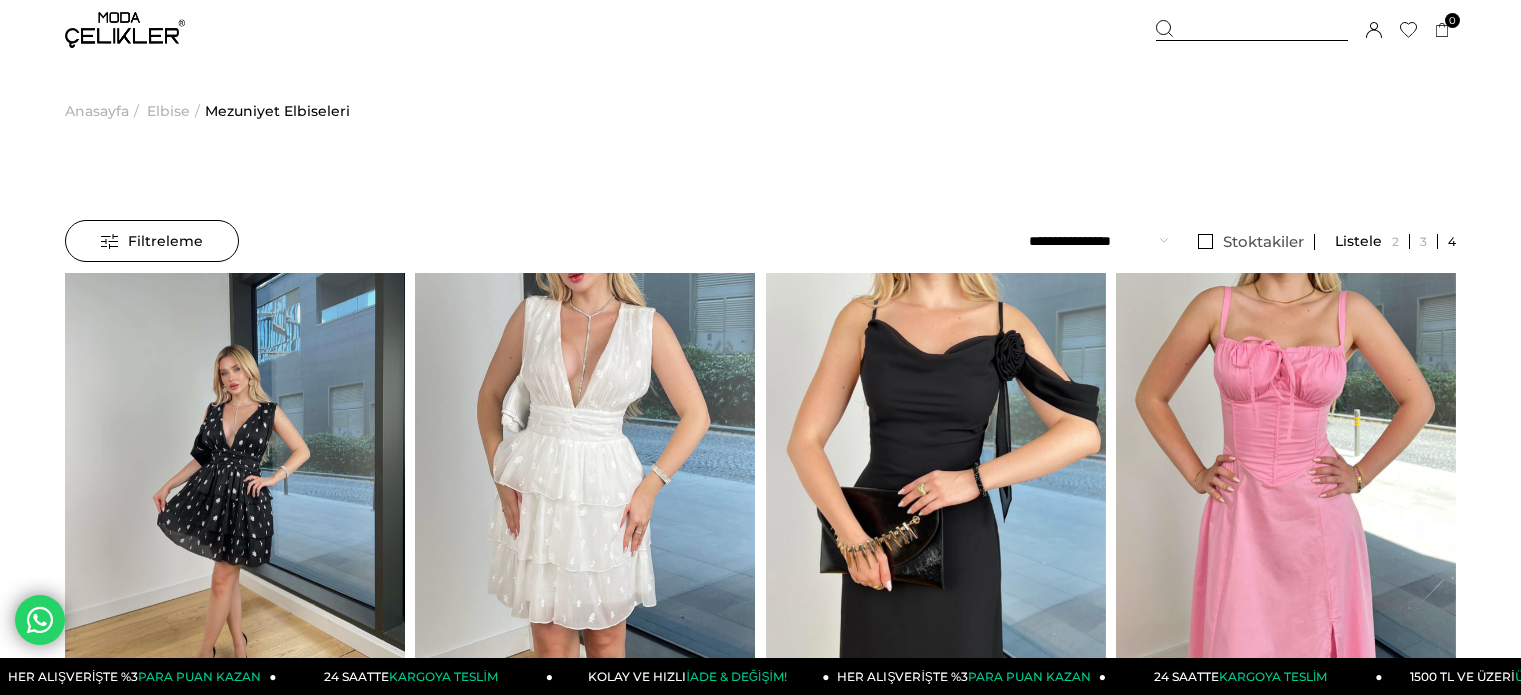 scroll, scrollTop: 0, scrollLeft: 0, axis: both 